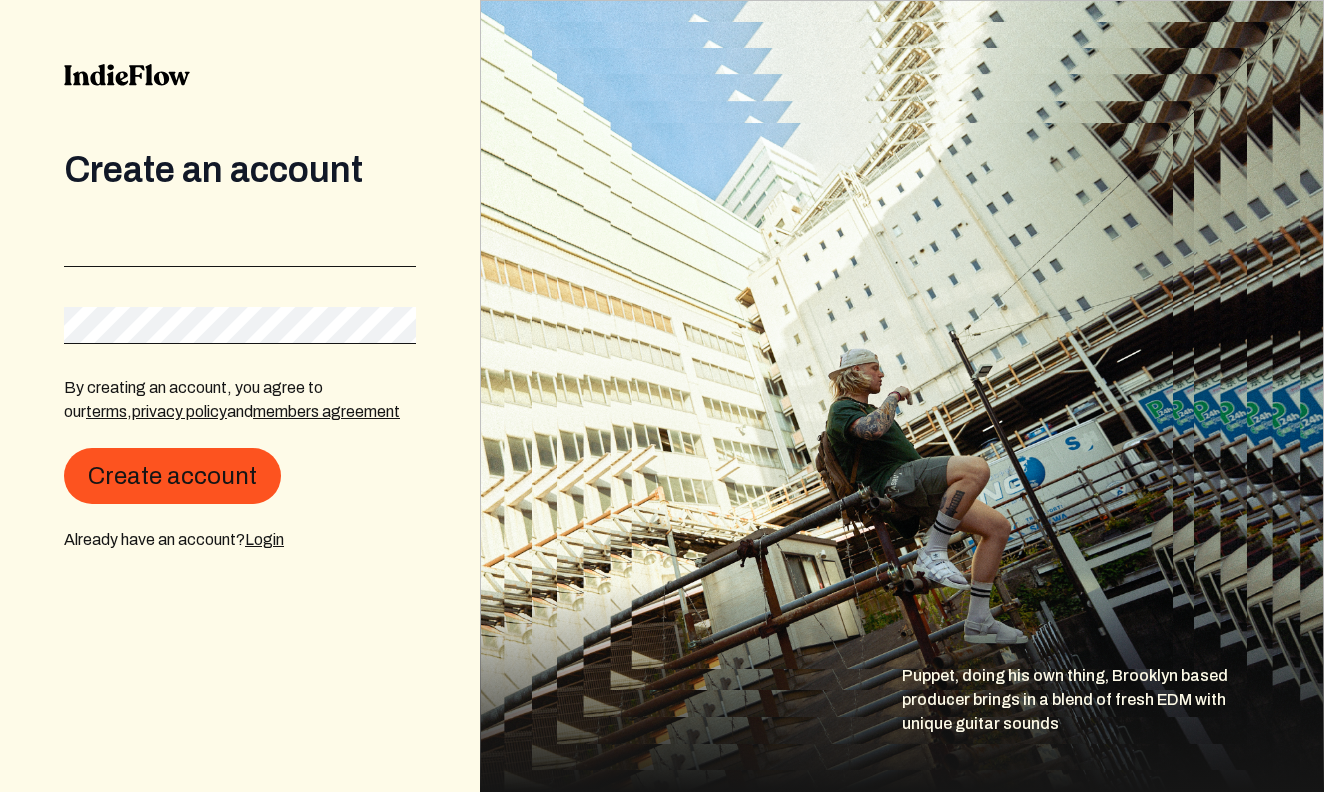 scroll, scrollTop: 0, scrollLeft: 0, axis: both 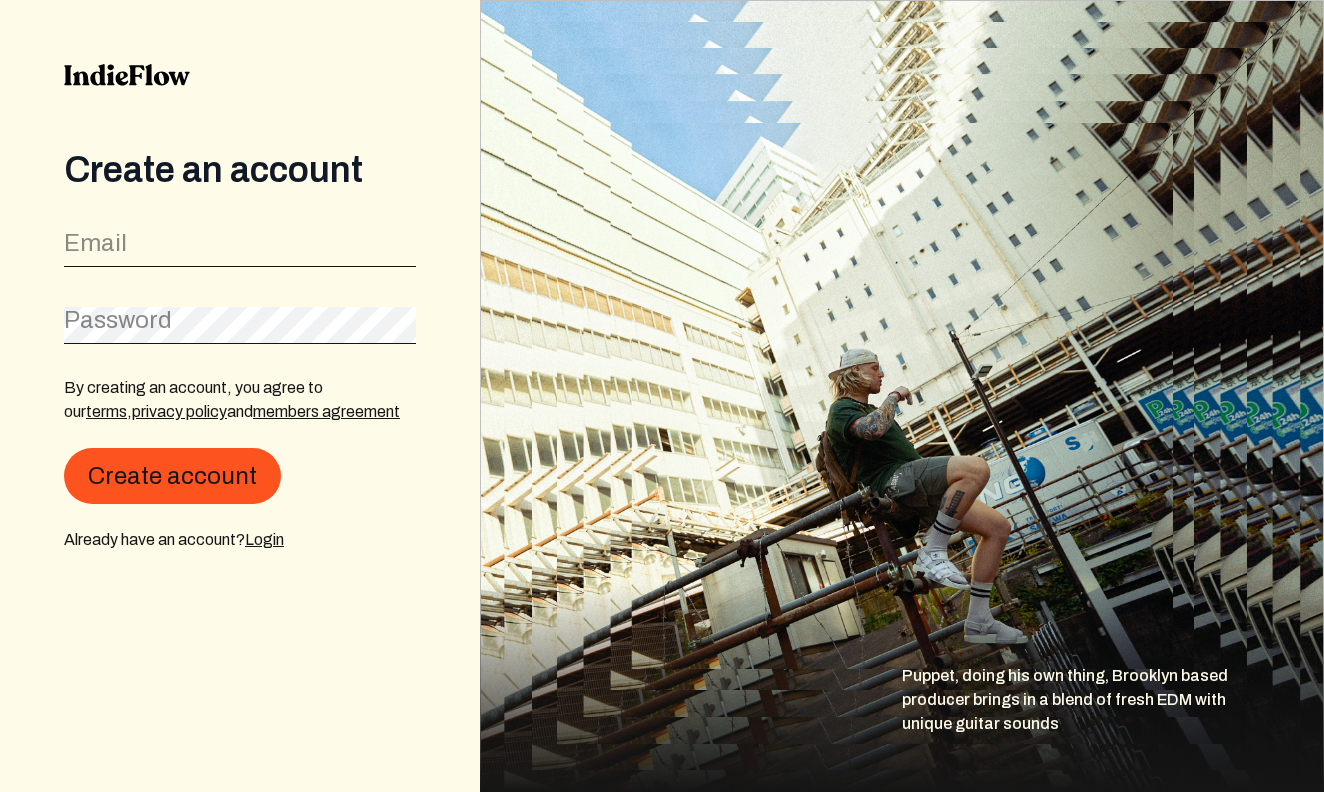 click on "Email" 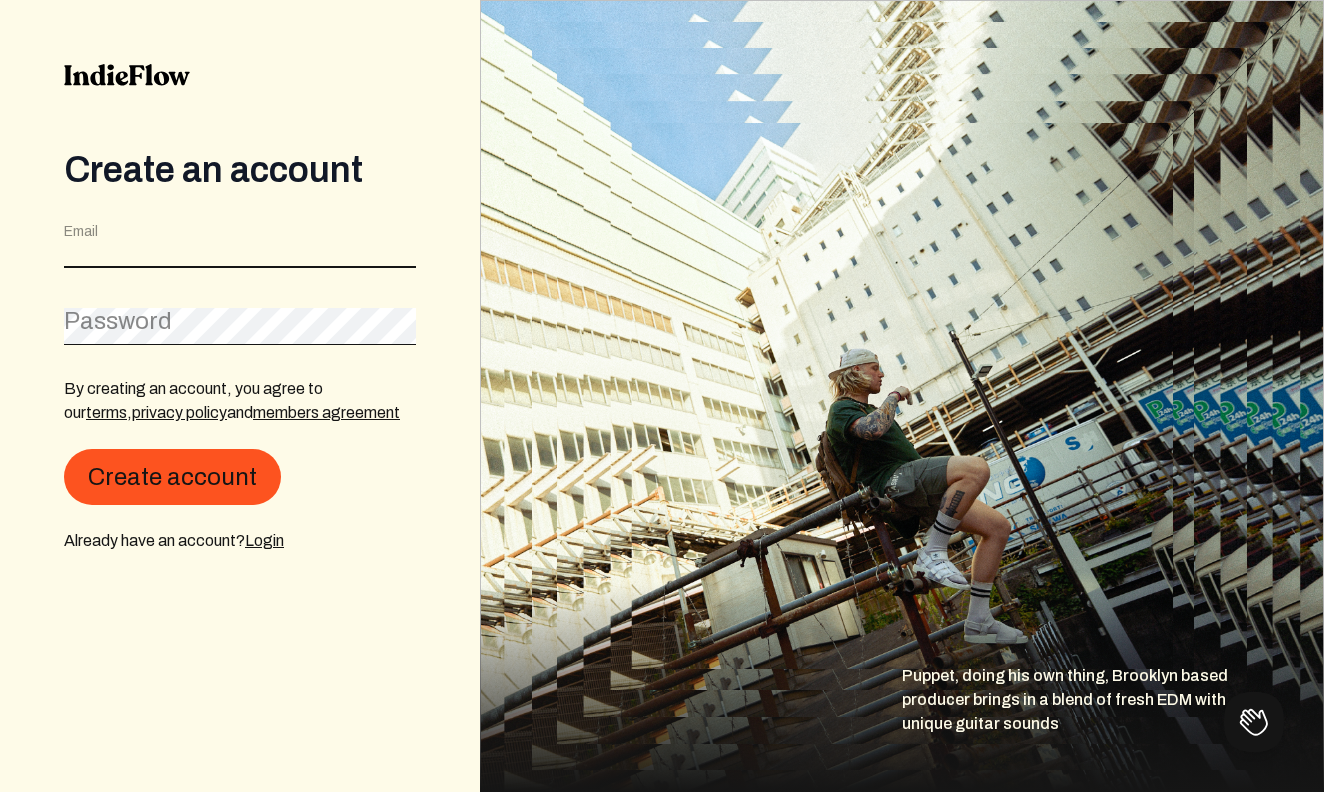 scroll, scrollTop: 0, scrollLeft: 0, axis: both 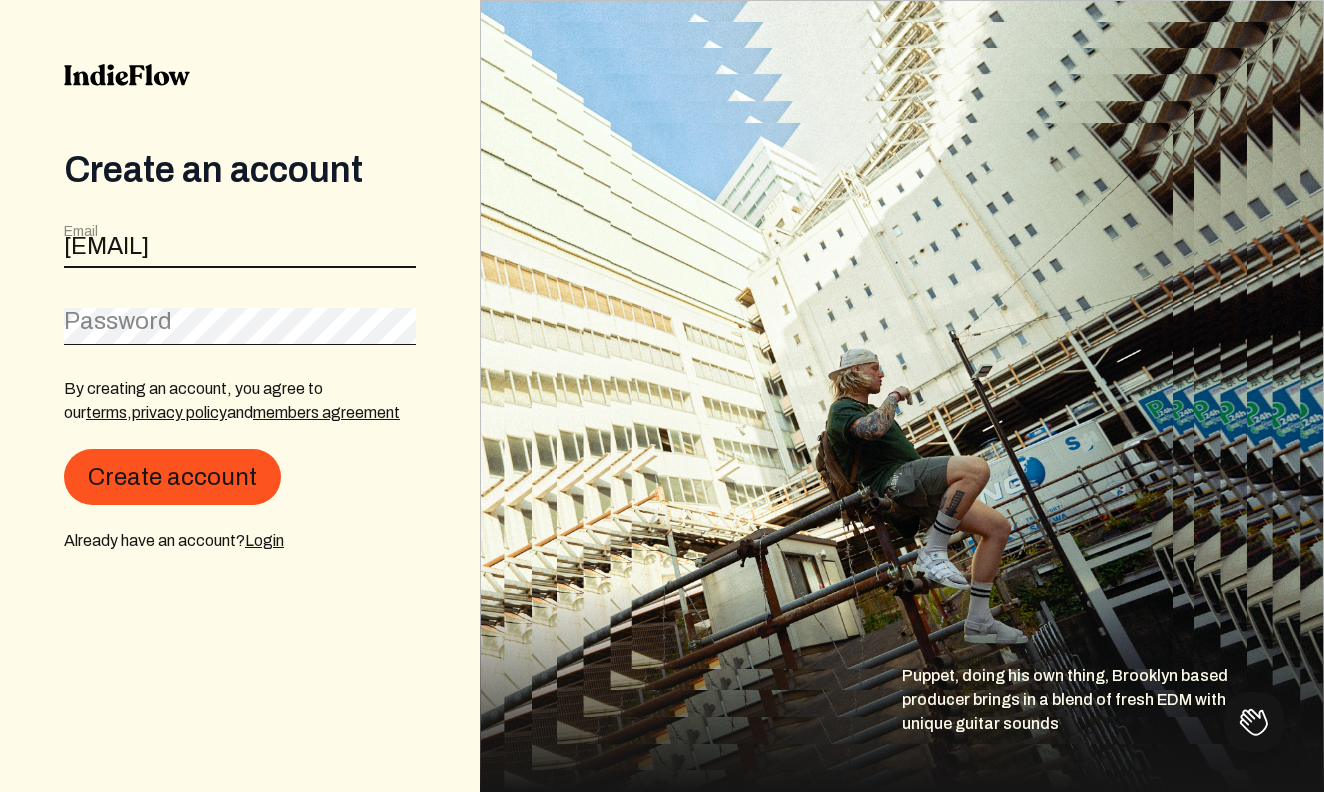 type on "[EMAIL]" 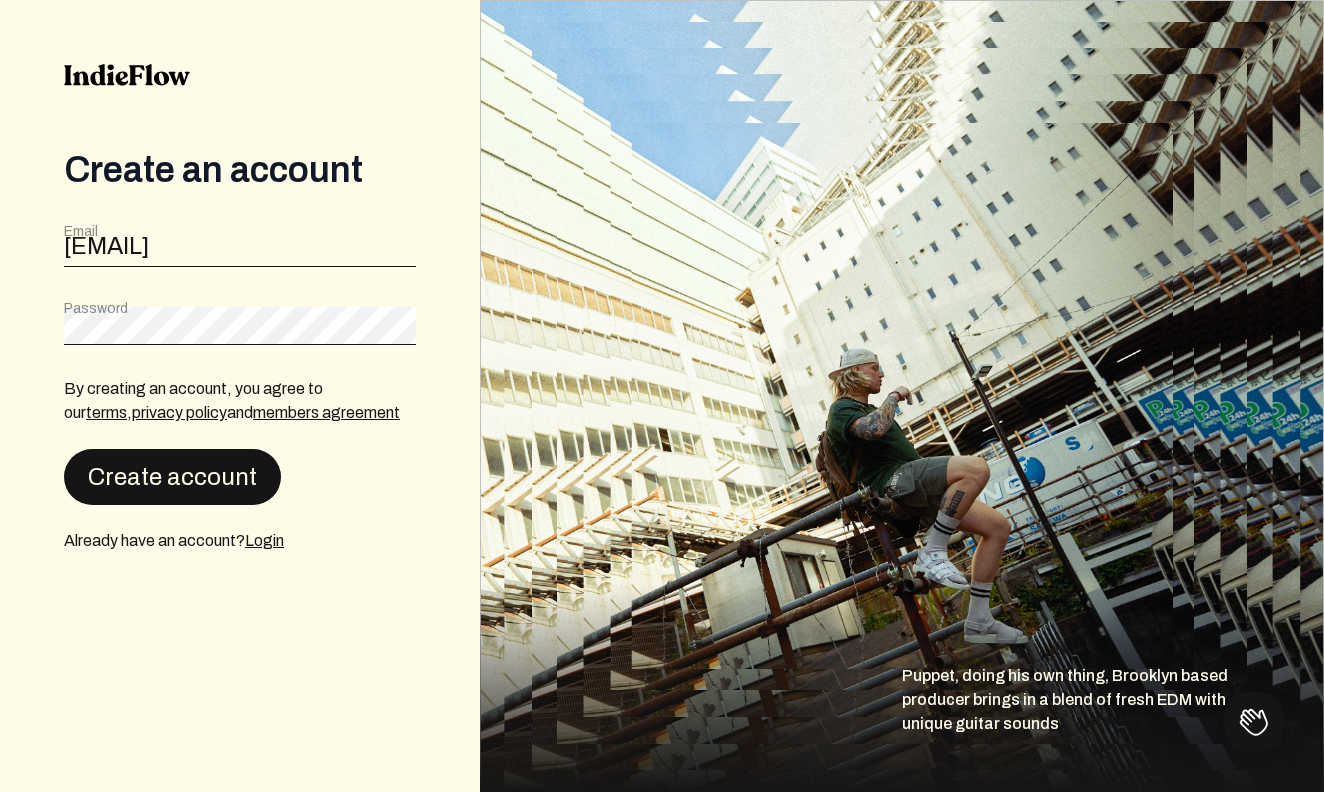 click on "Create account" at bounding box center [172, 477] 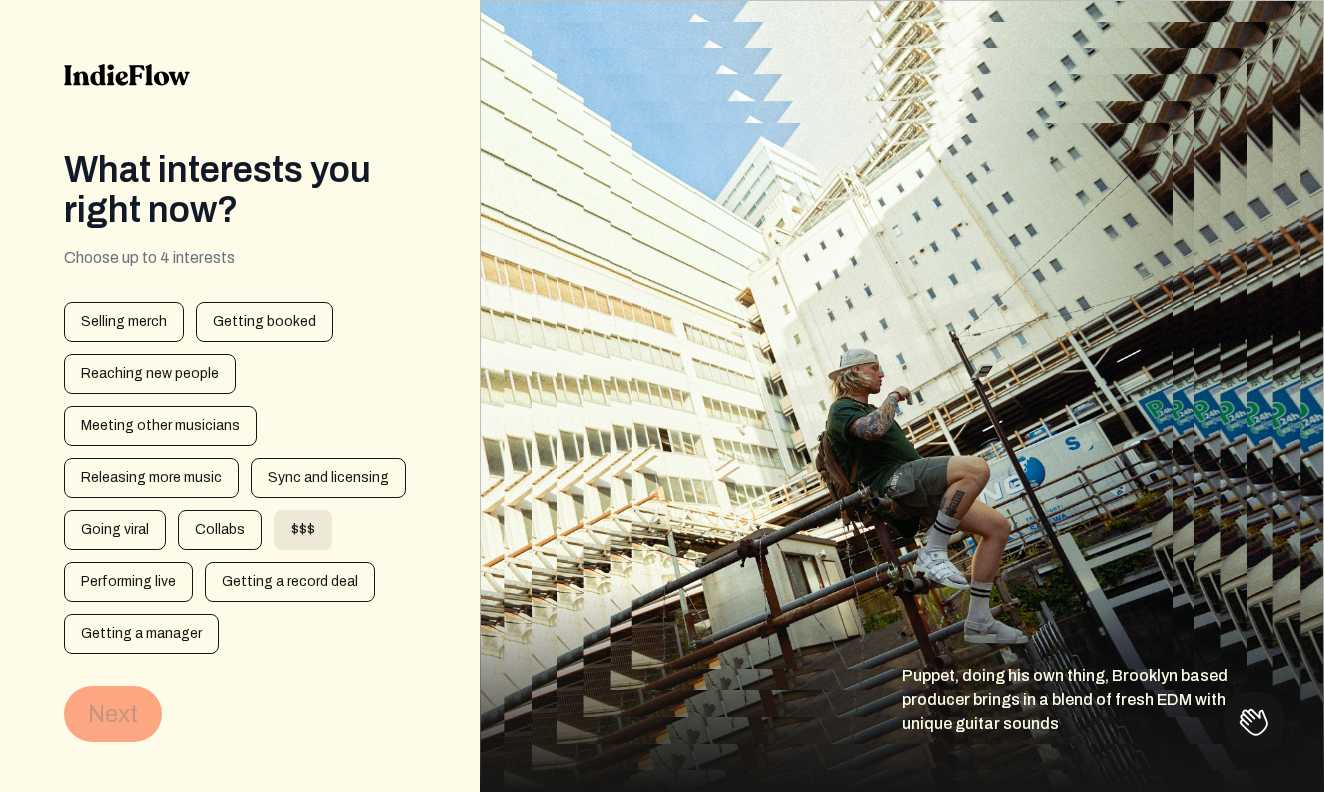 click on "$$$" at bounding box center (303, 530) 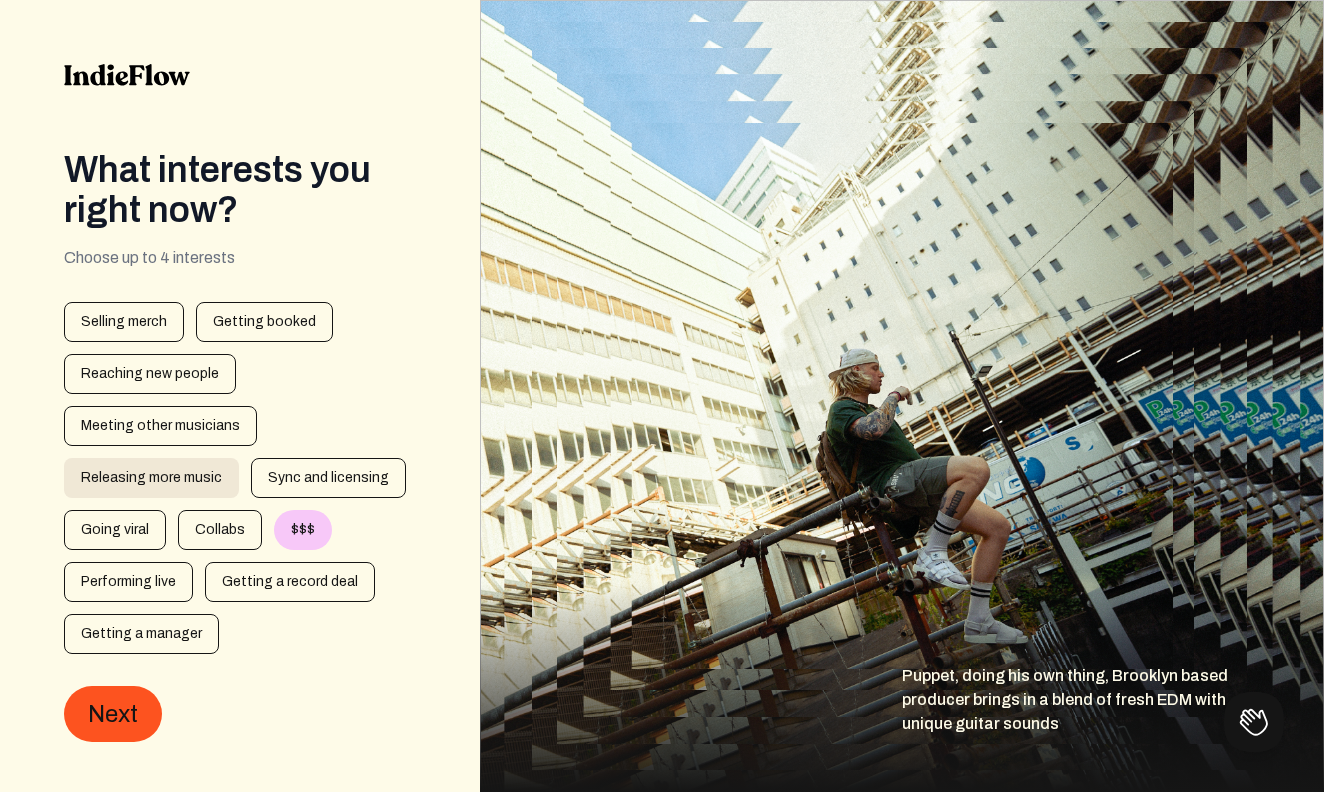 click on "Releasing more music" at bounding box center (151, 478) 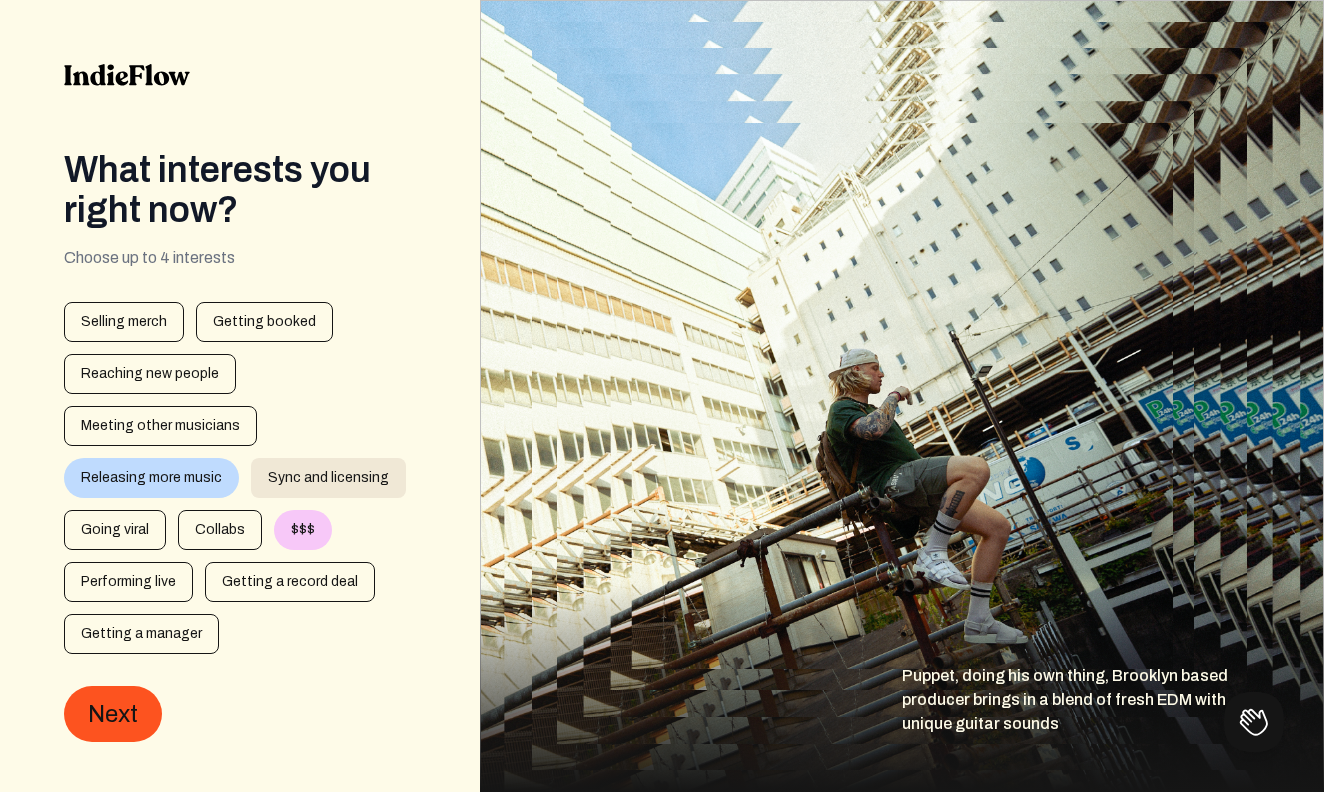 click on "Sync and licensing" at bounding box center (328, 478) 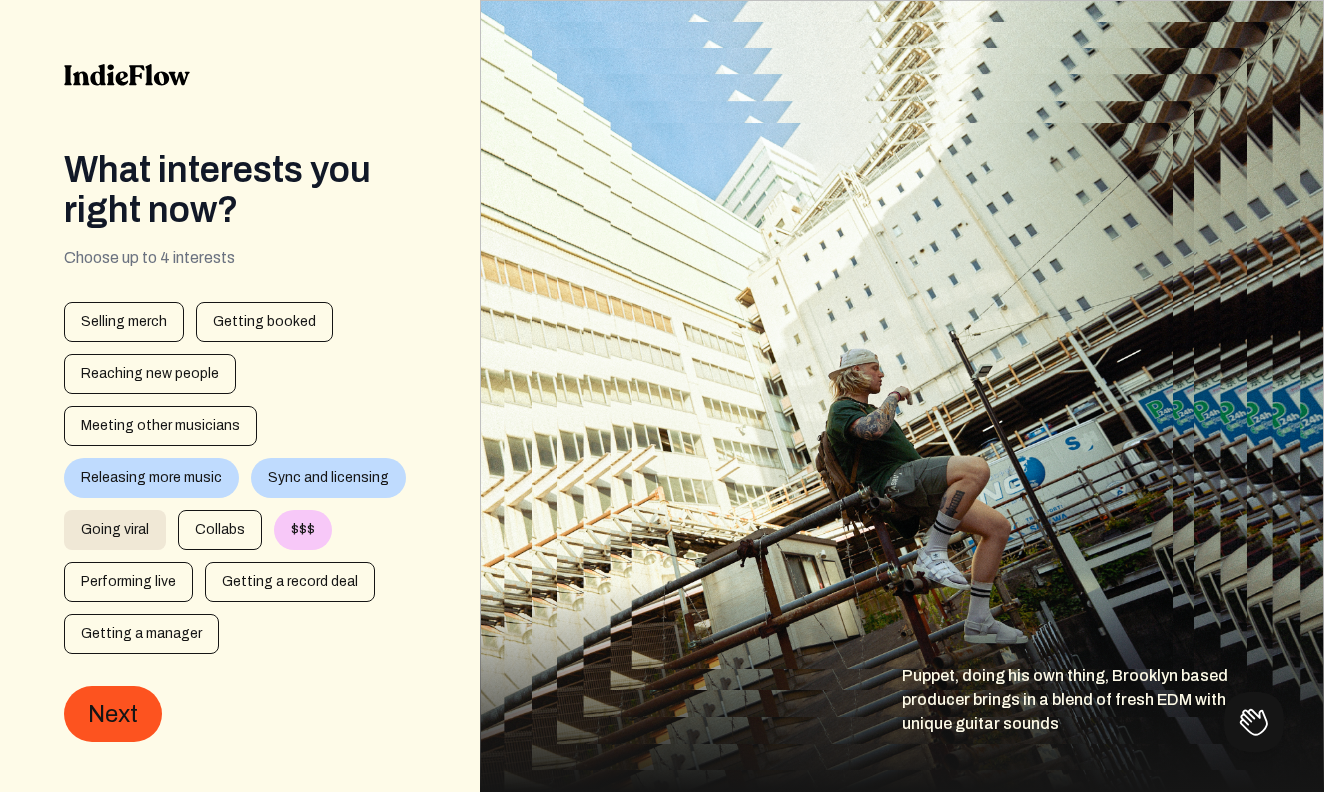 click on "Going viral" at bounding box center (115, 530) 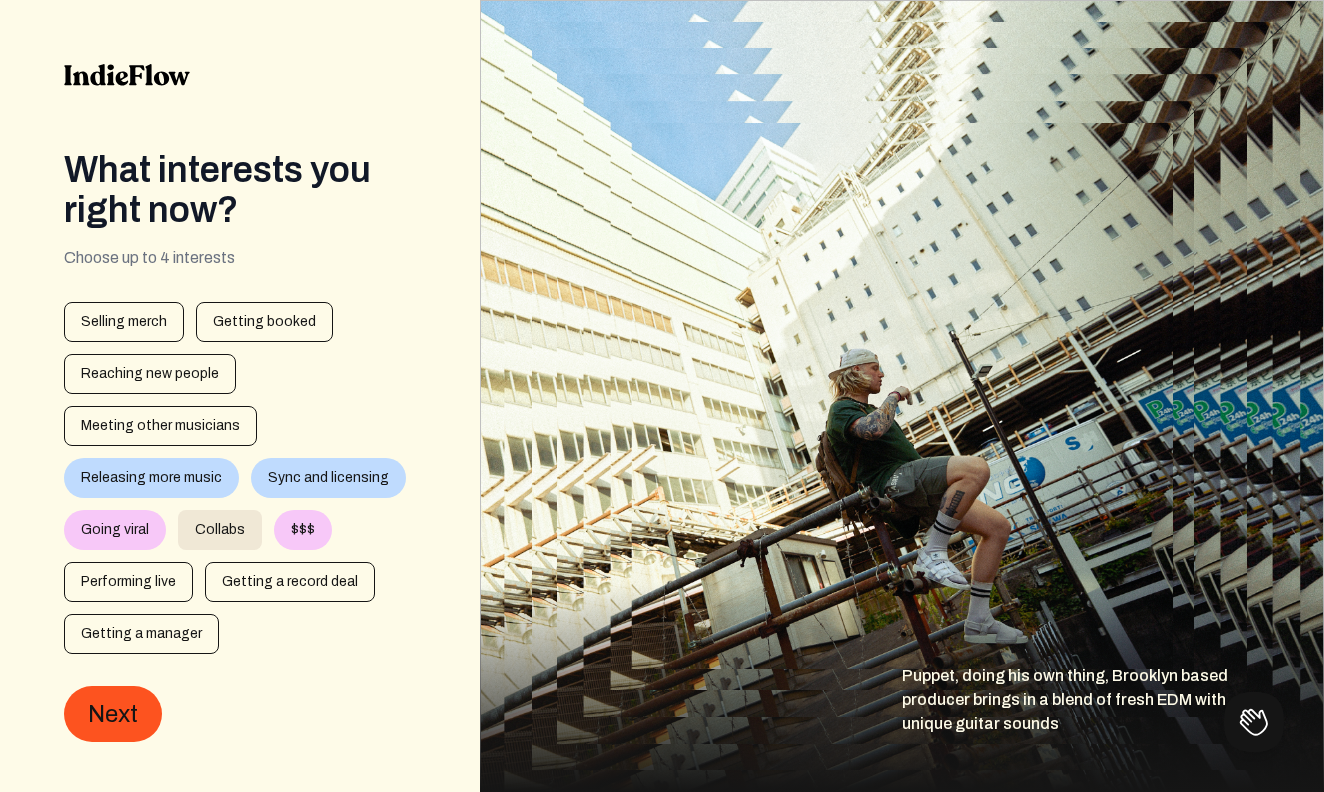 click on "Collabs" at bounding box center [220, 530] 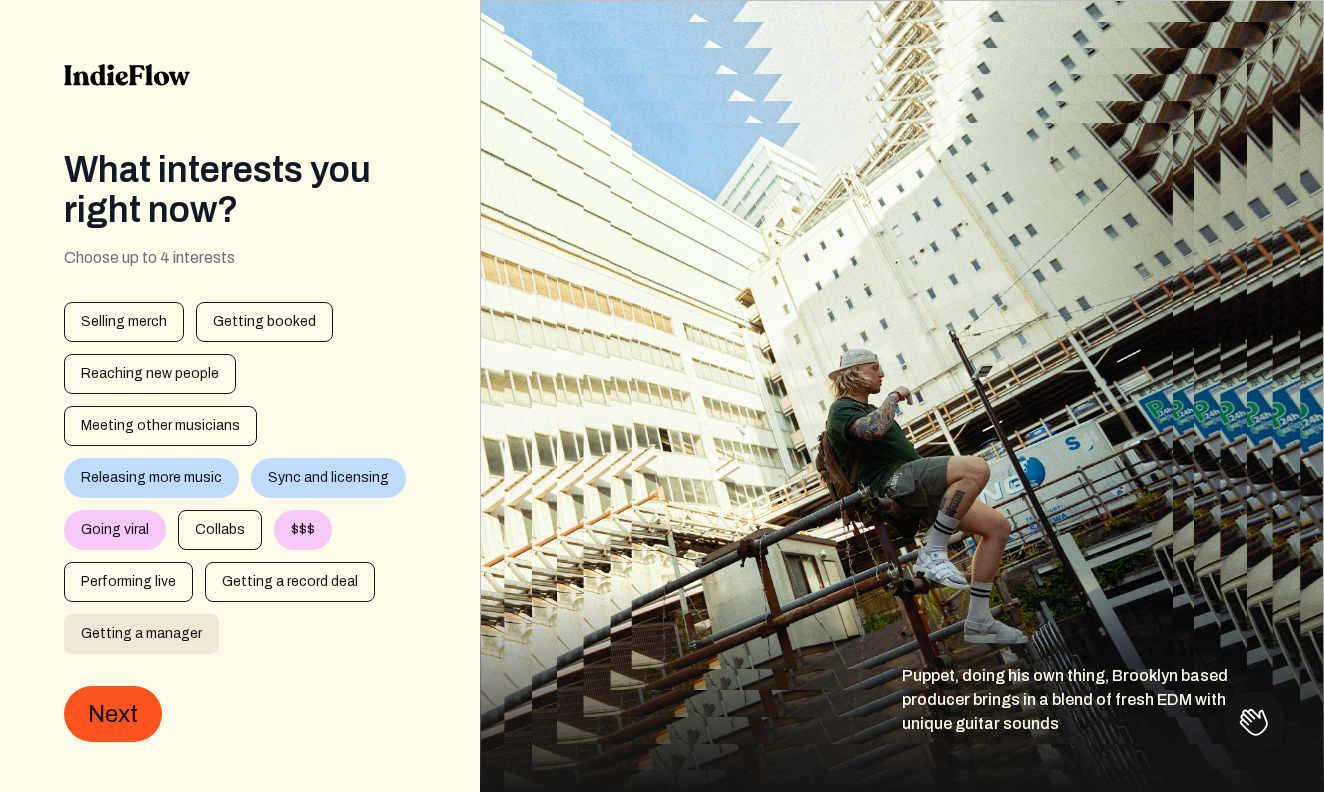 click on "Getting a manager" at bounding box center [141, 634] 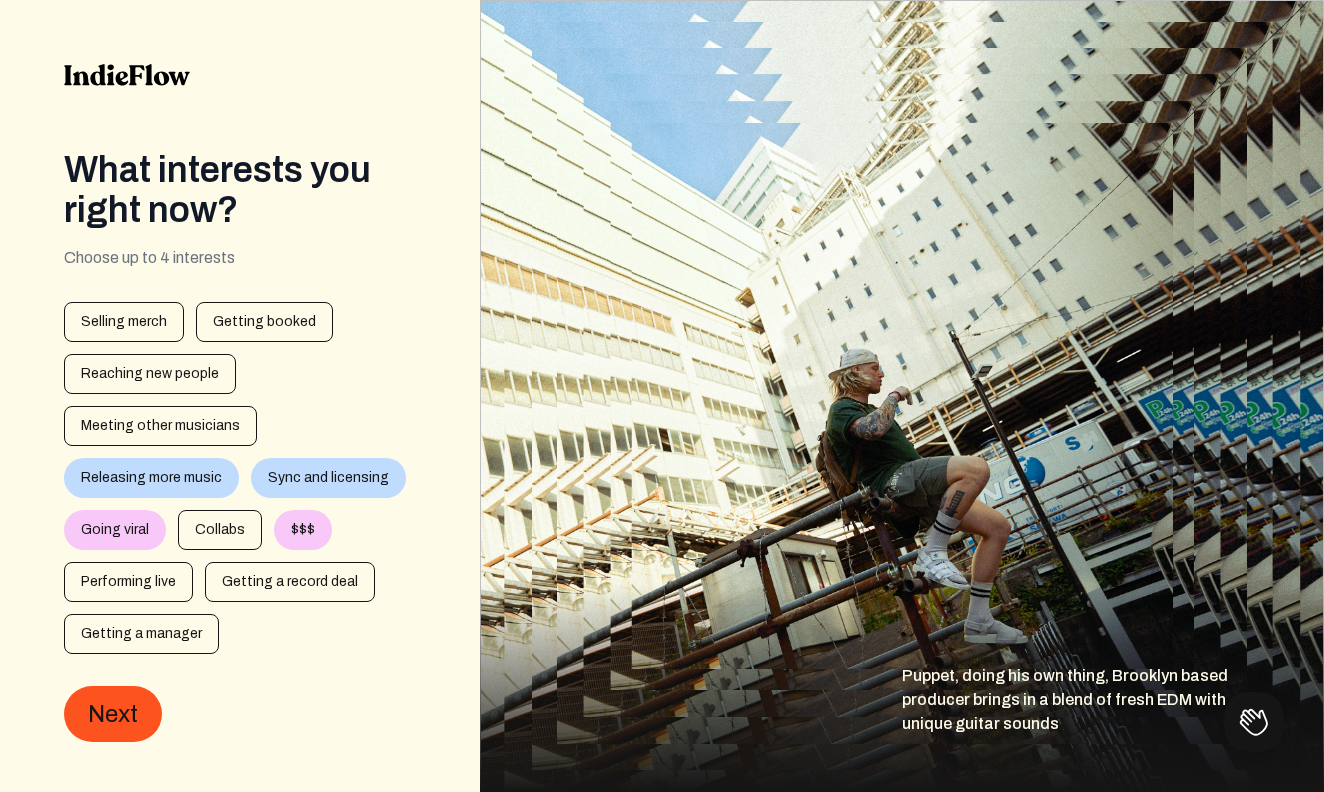 click on "$$$" at bounding box center (303, 530) 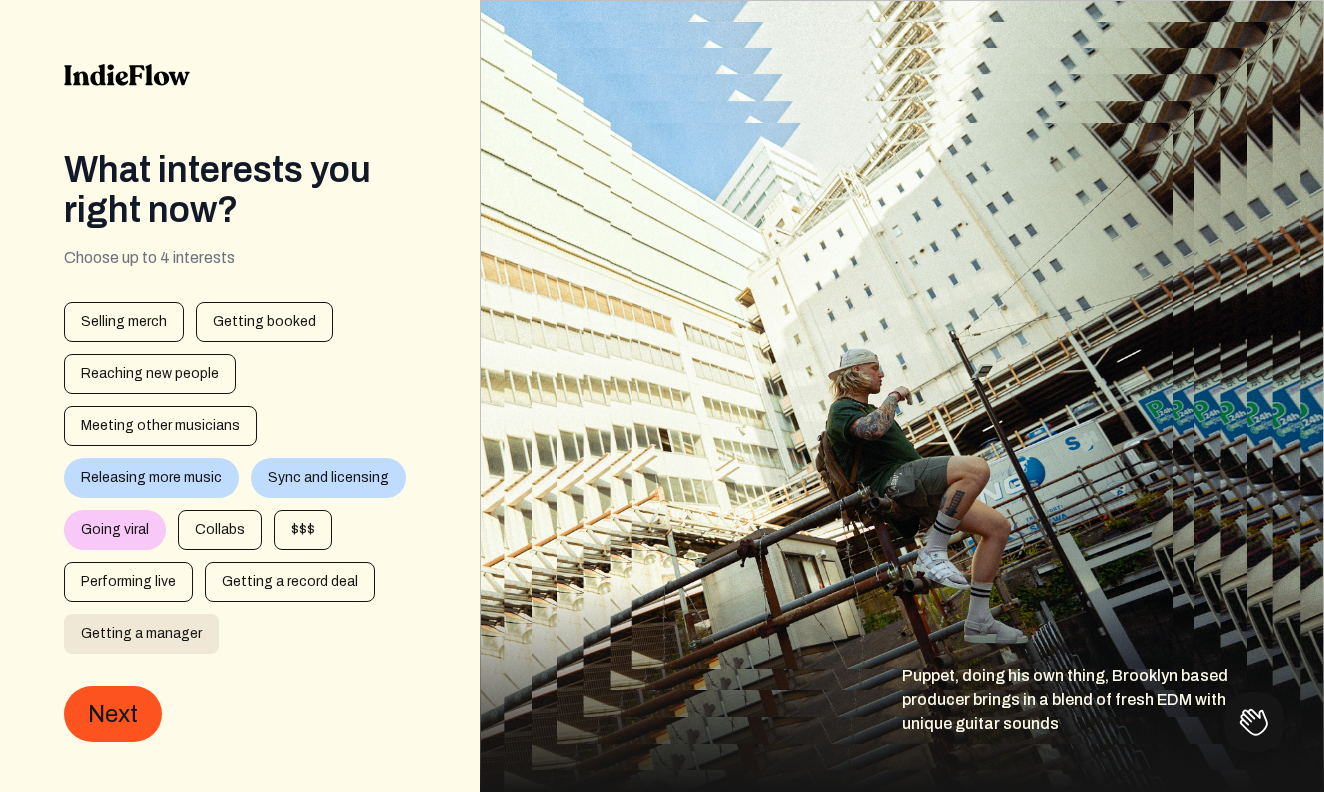 click on "Getting a manager" at bounding box center (141, 634) 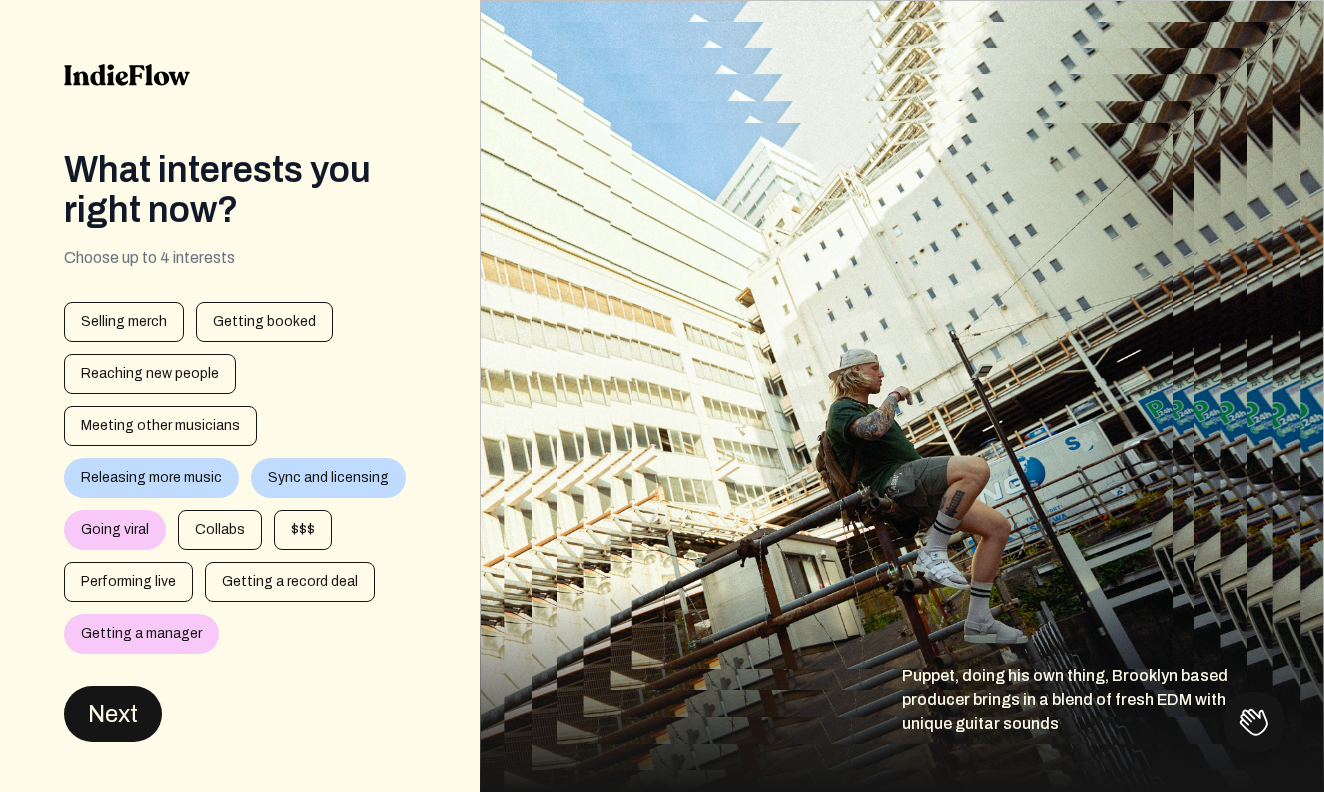 click on "Next" at bounding box center (113, 714) 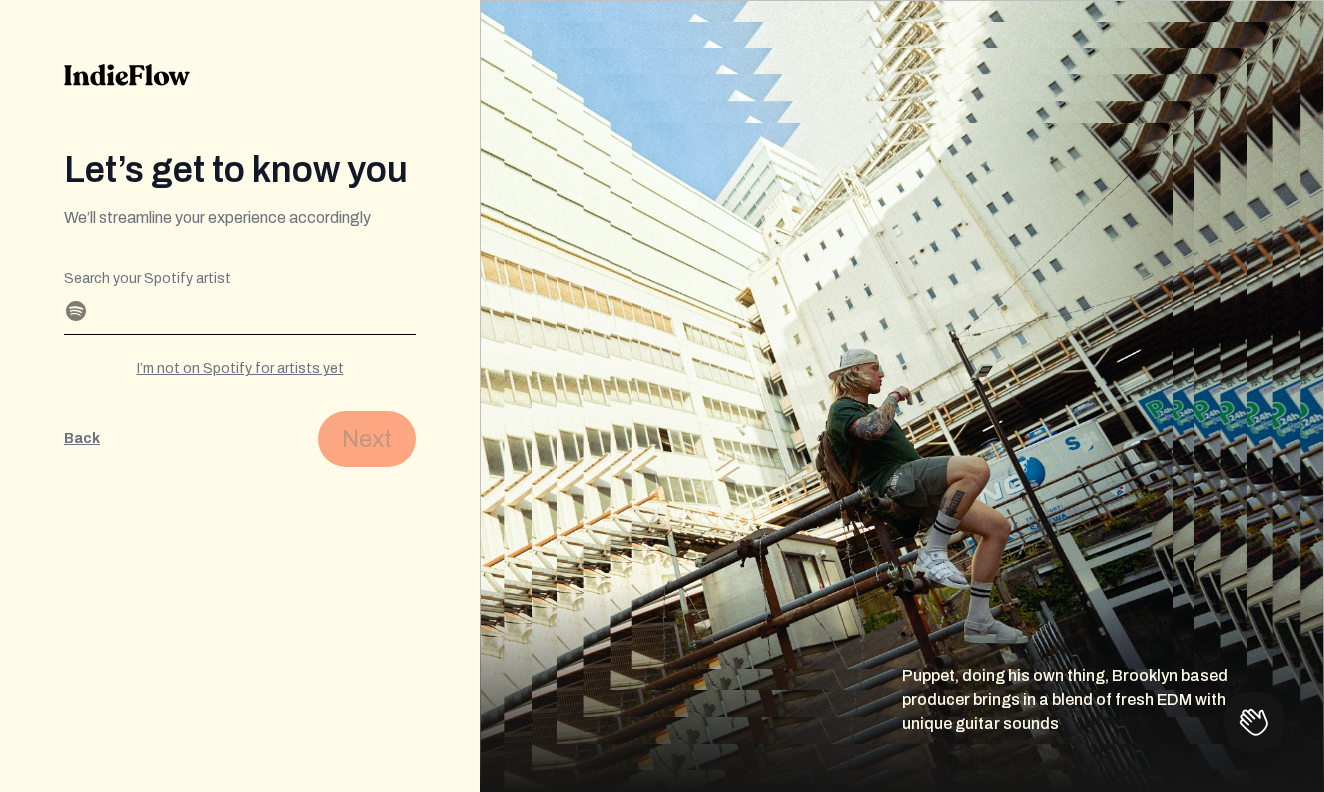 click on "Search your Spotify artist" at bounding box center (240, 307) 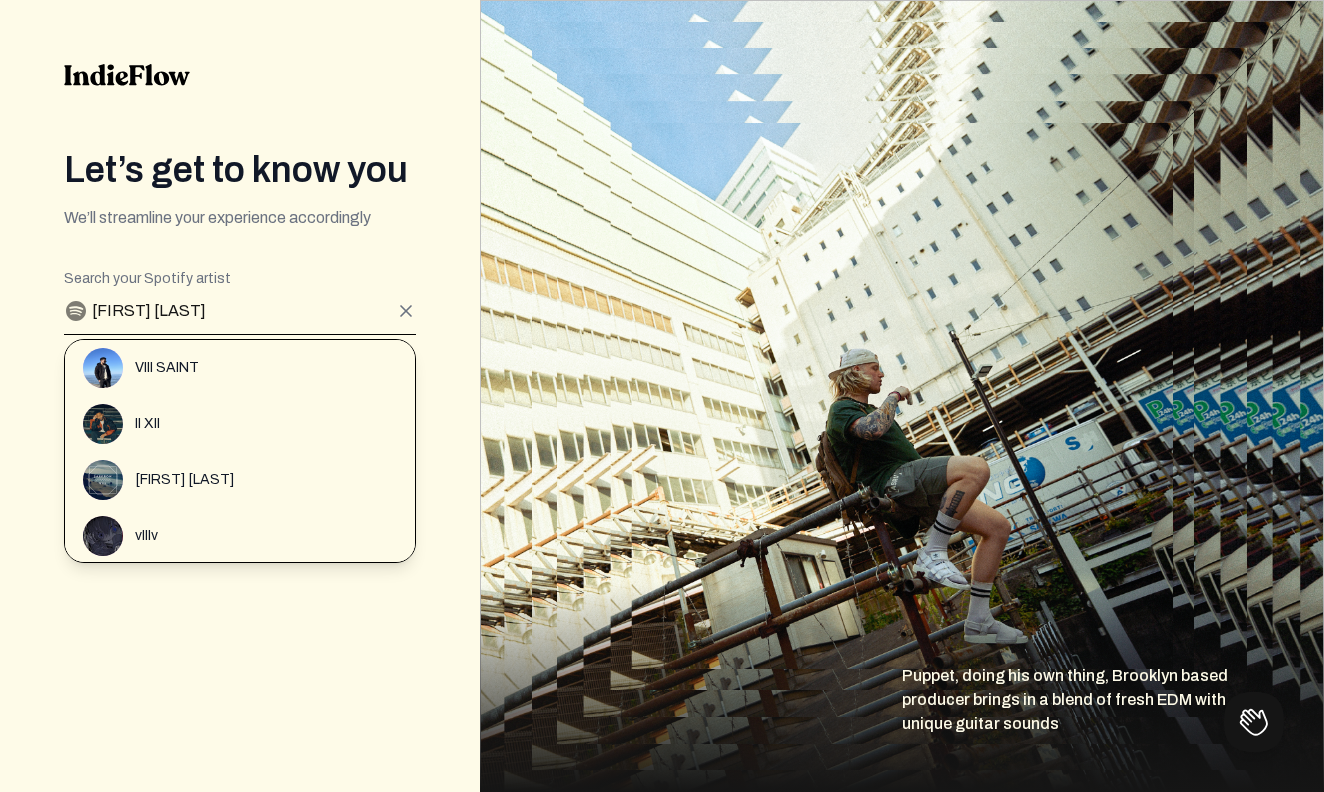 type on "[FIRST] [LAST]" 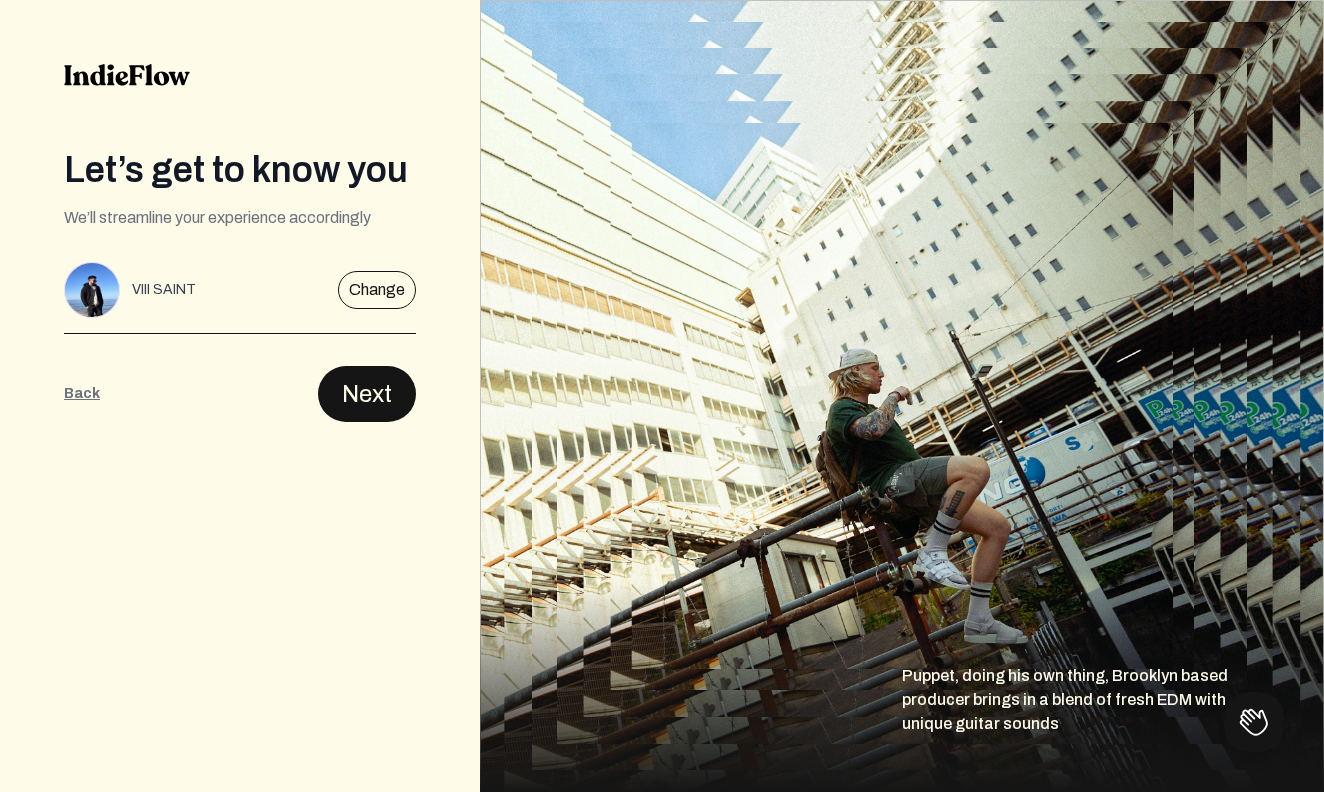 click on "Next" at bounding box center (367, 394) 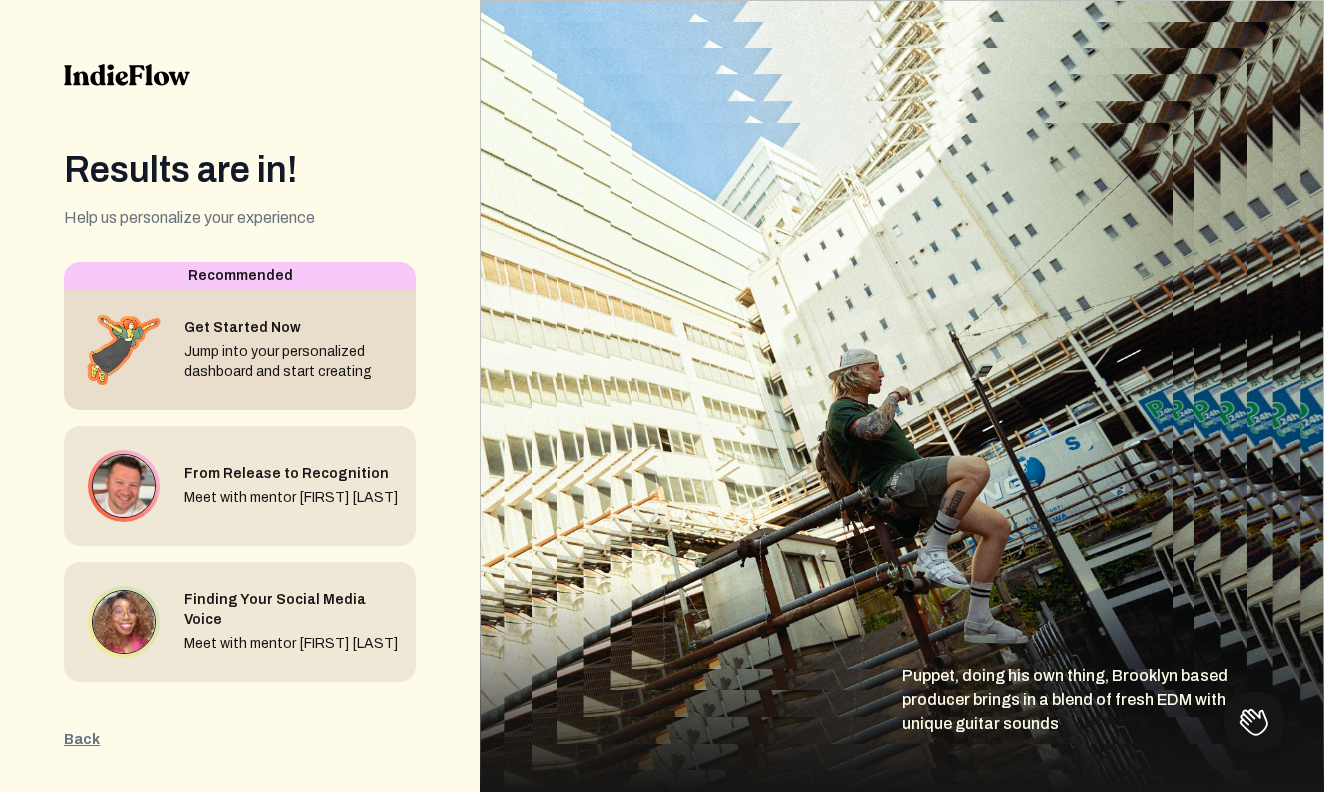 click on "Get Started Now Jump into your personalized dashboard and start creating" at bounding box center (292, 350) 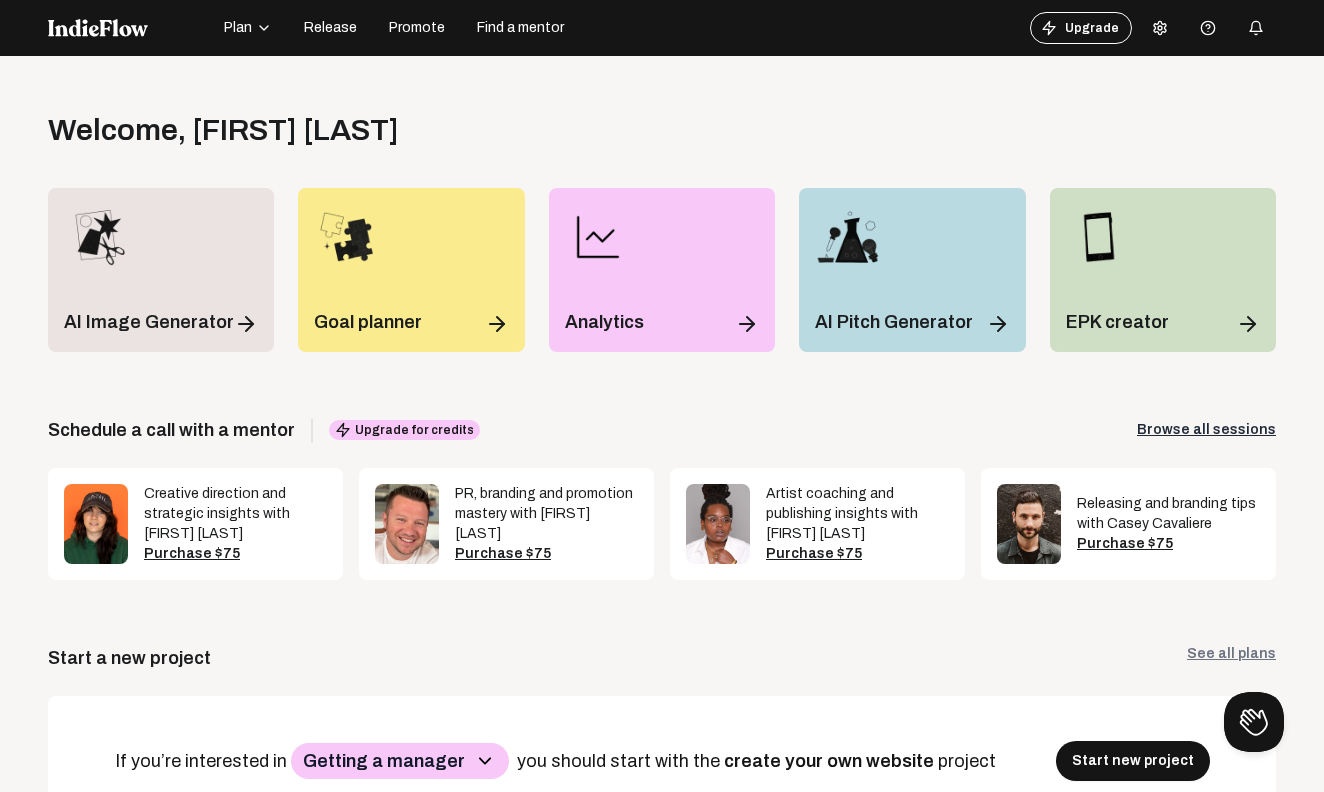 click at bounding box center (1160, 28) 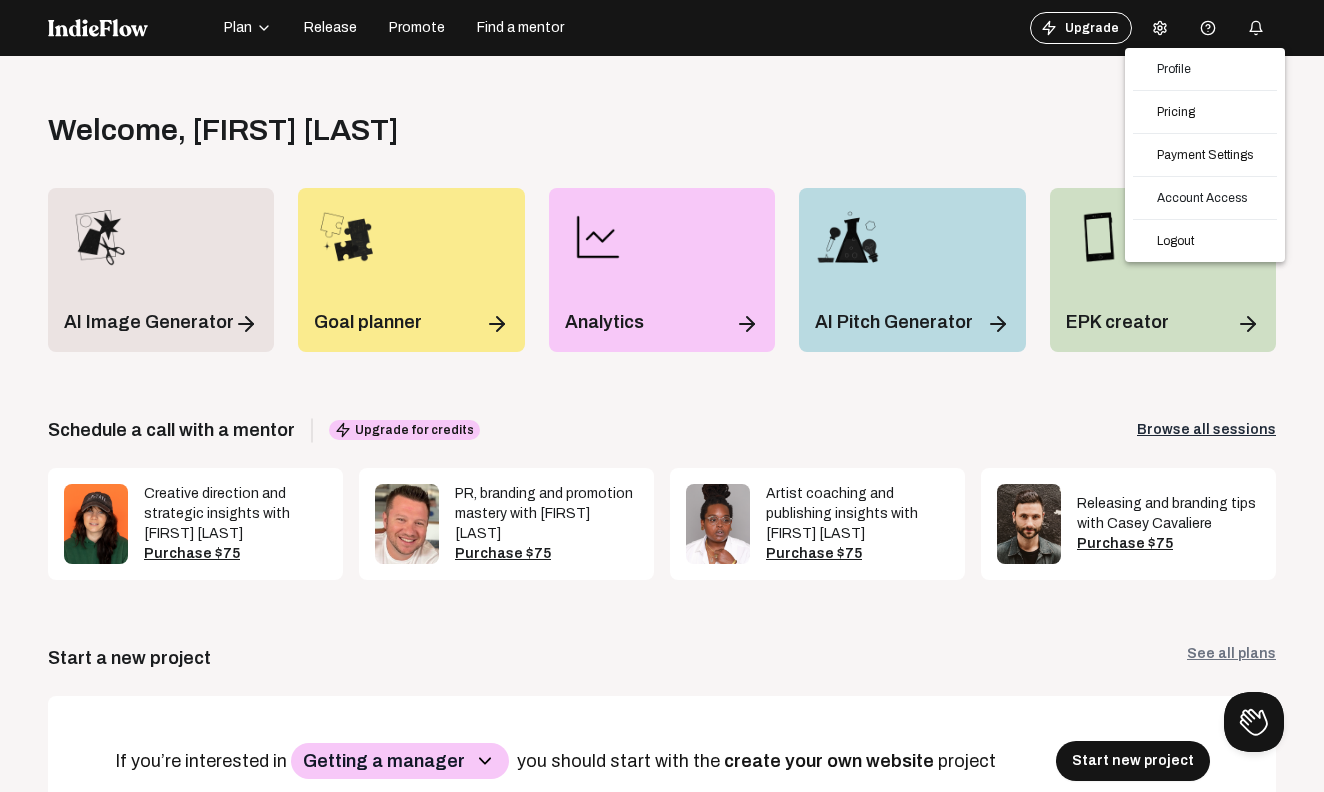 click at bounding box center [662, 396] 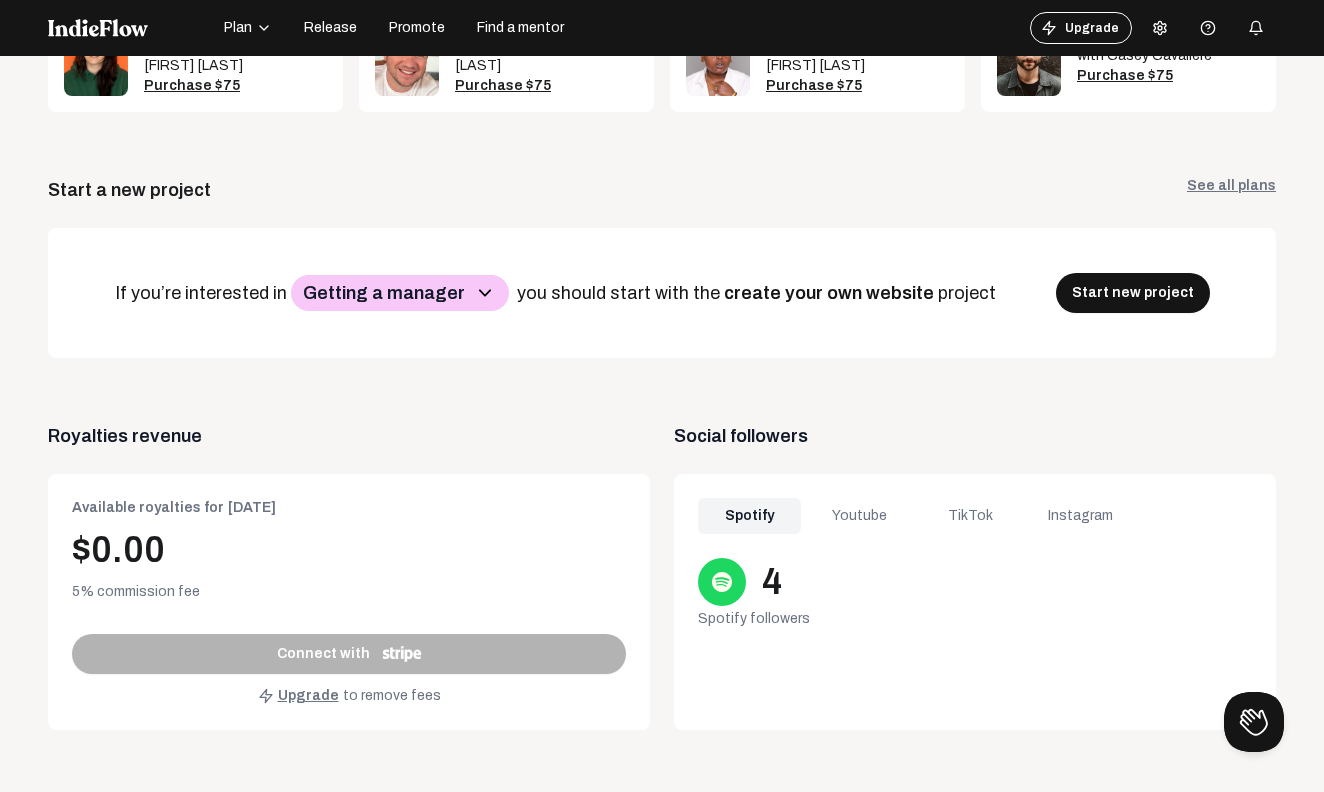 scroll, scrollTop: 474, scrollLeft: 0, axis: vertical 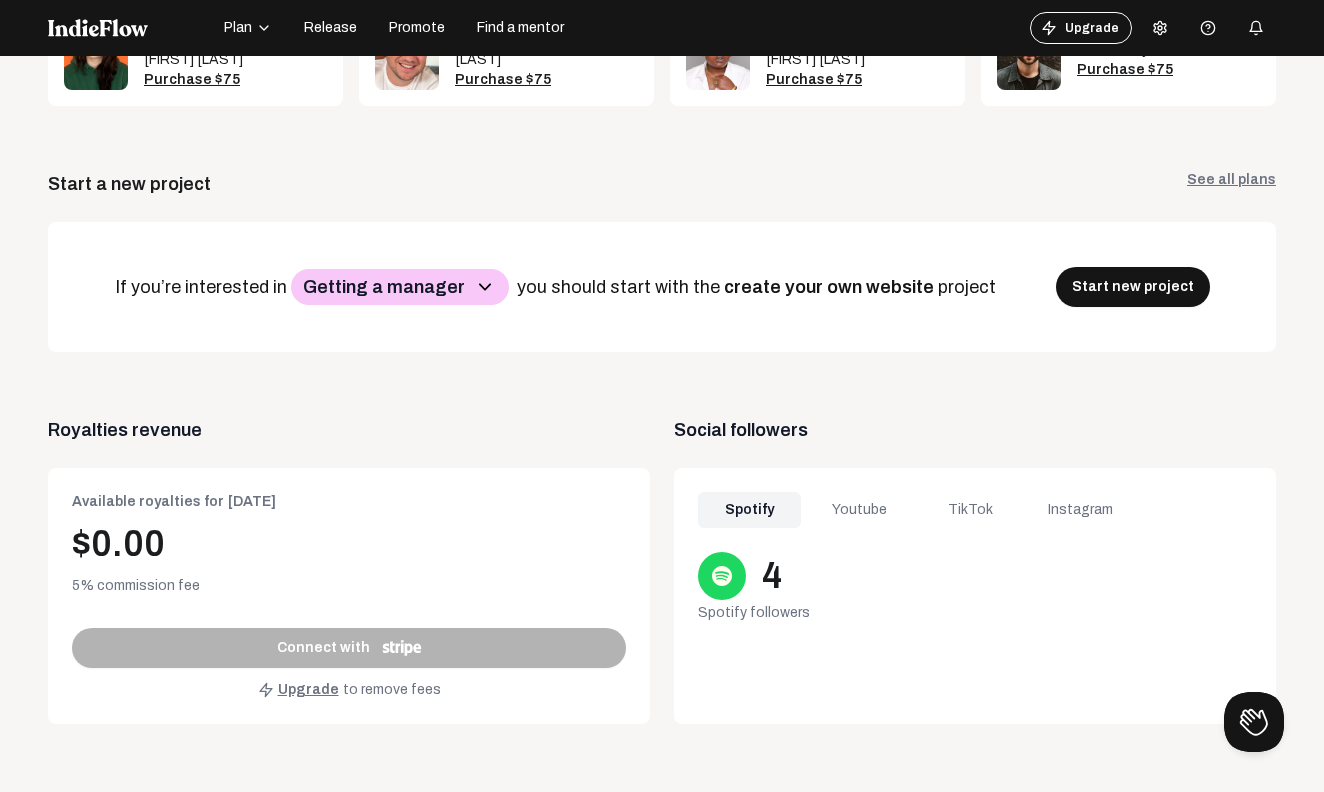 click on "Youtube" 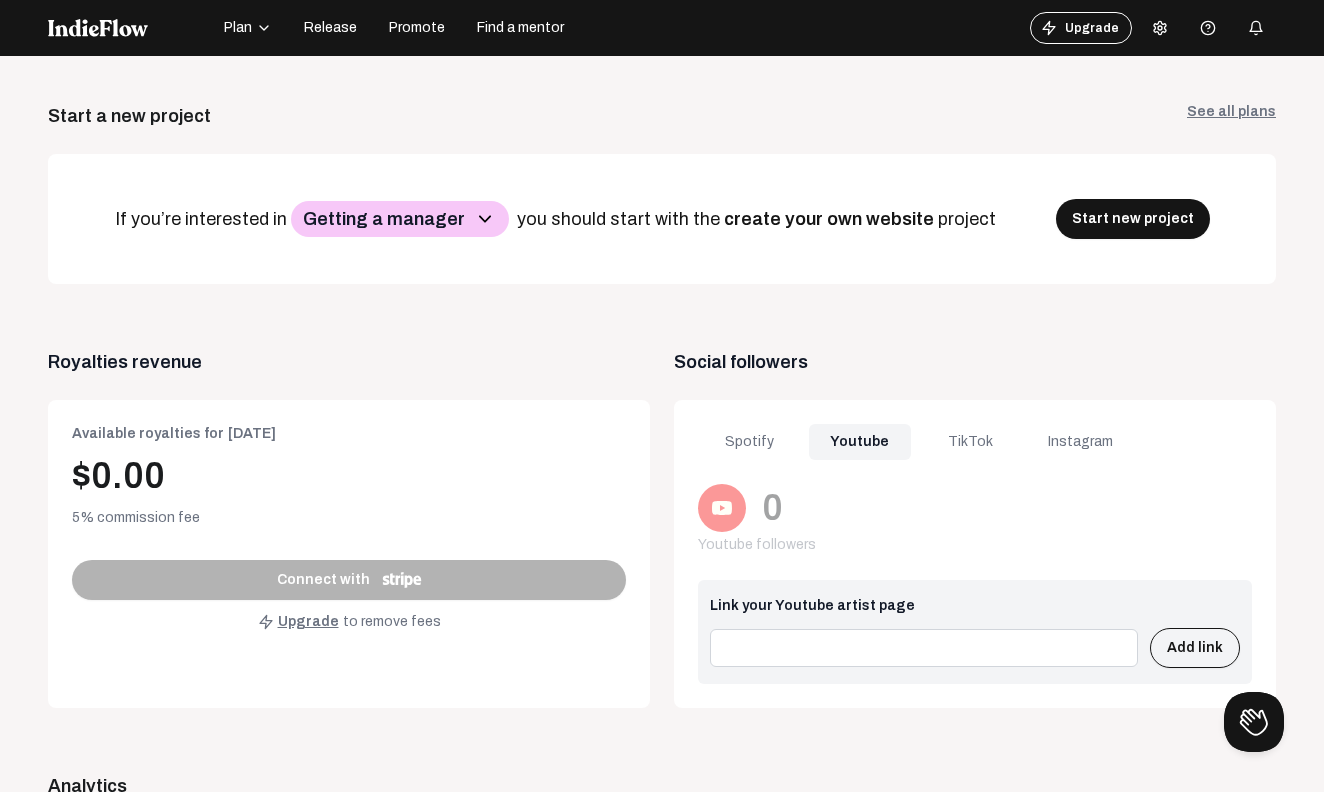 scroll, scrollTop: 571, scrollLeft: 0, axis: vertical 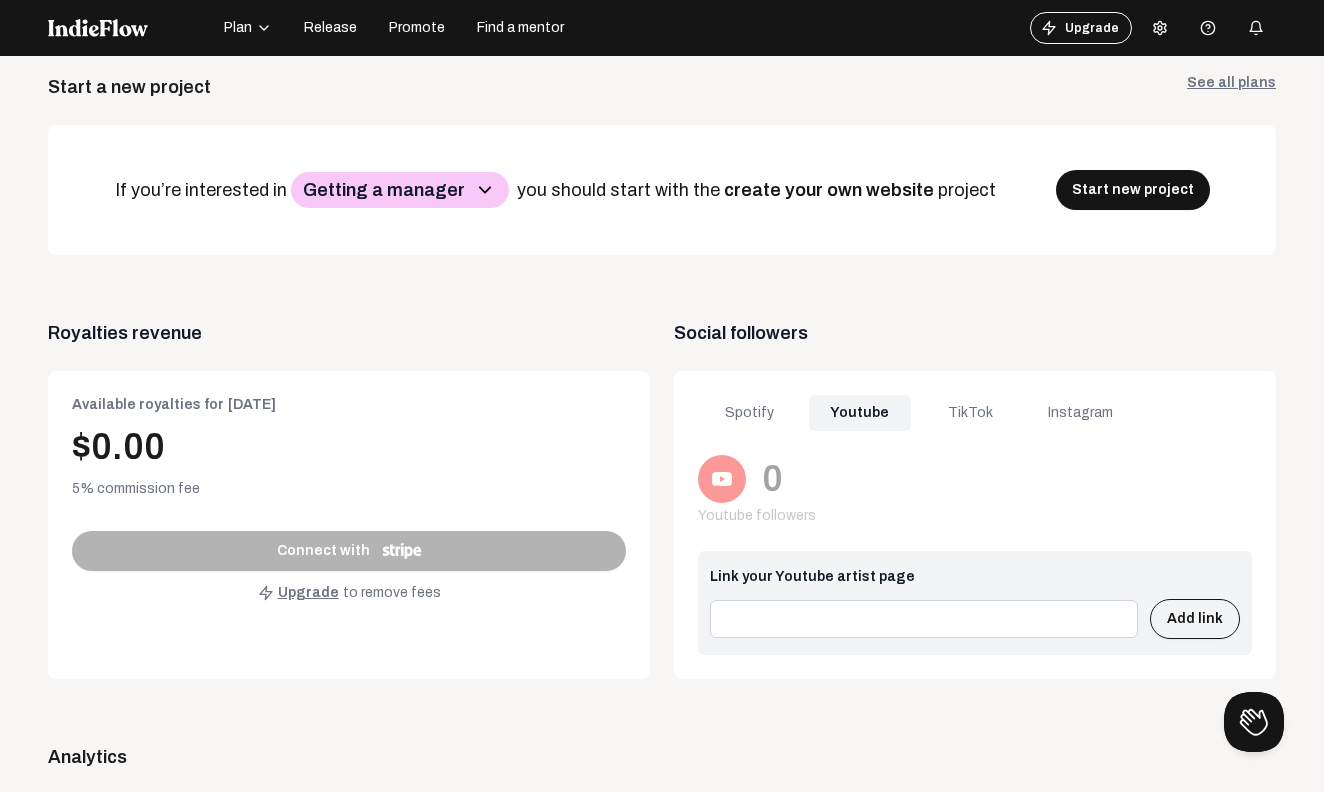 click 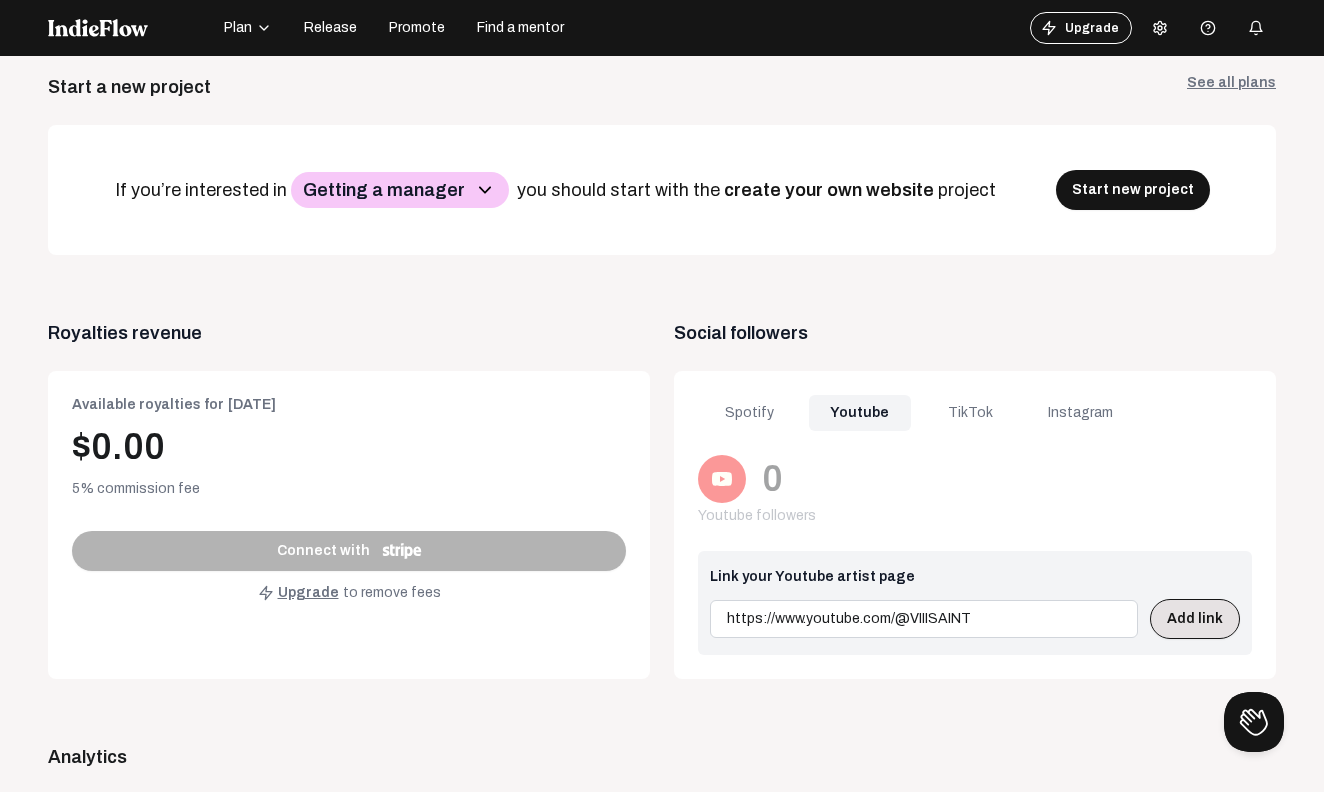 type on "https://www.youtube.com/@VIIISAINT" 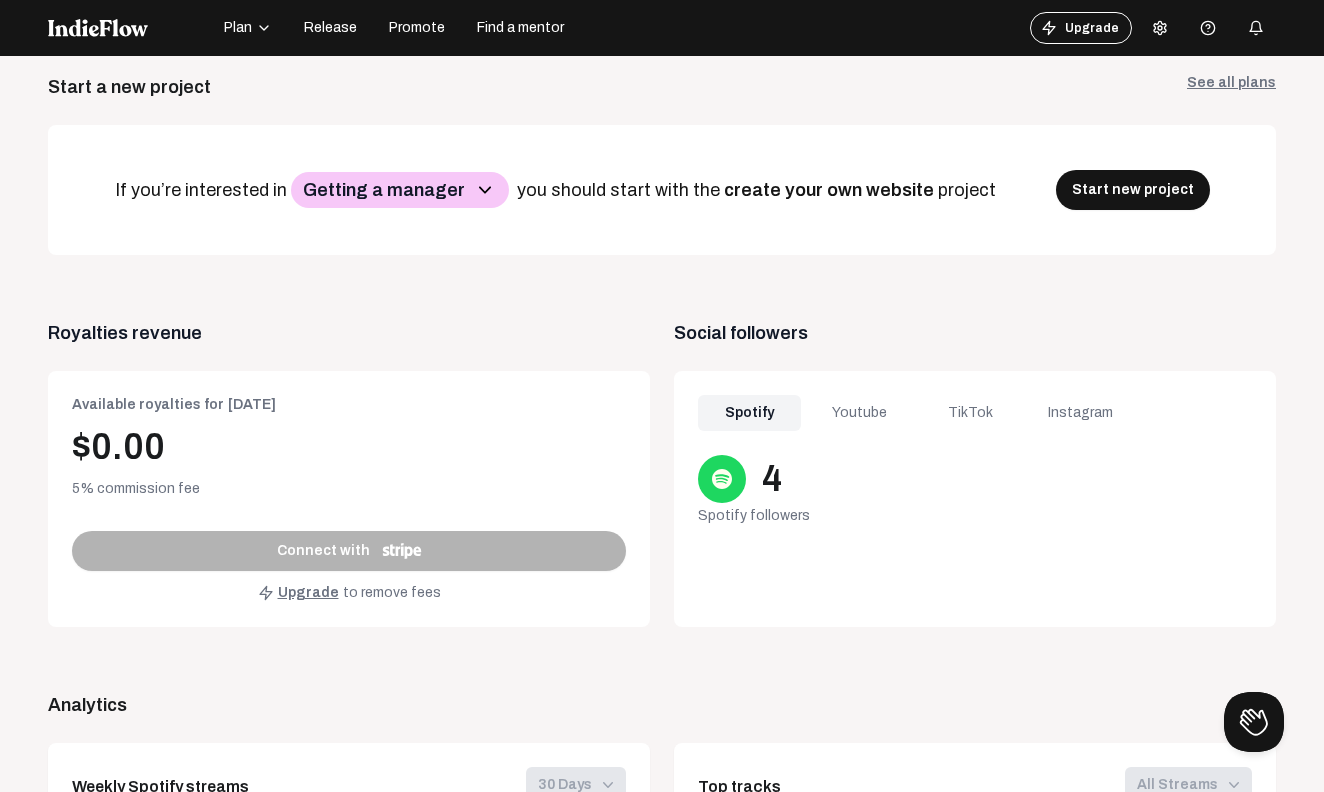 scroll, scrollTop: 575, scrollLeft: 0, axis: vertical 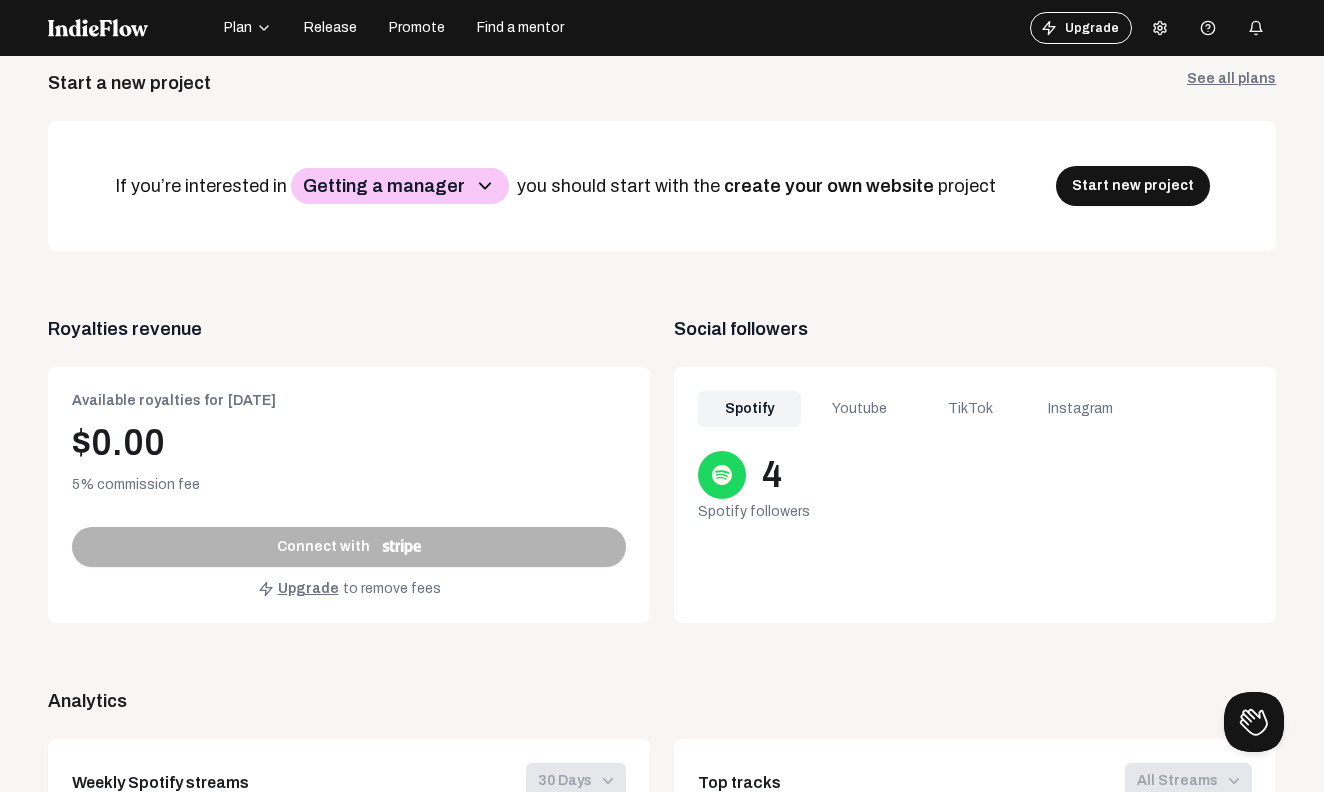 click on "Youtube" 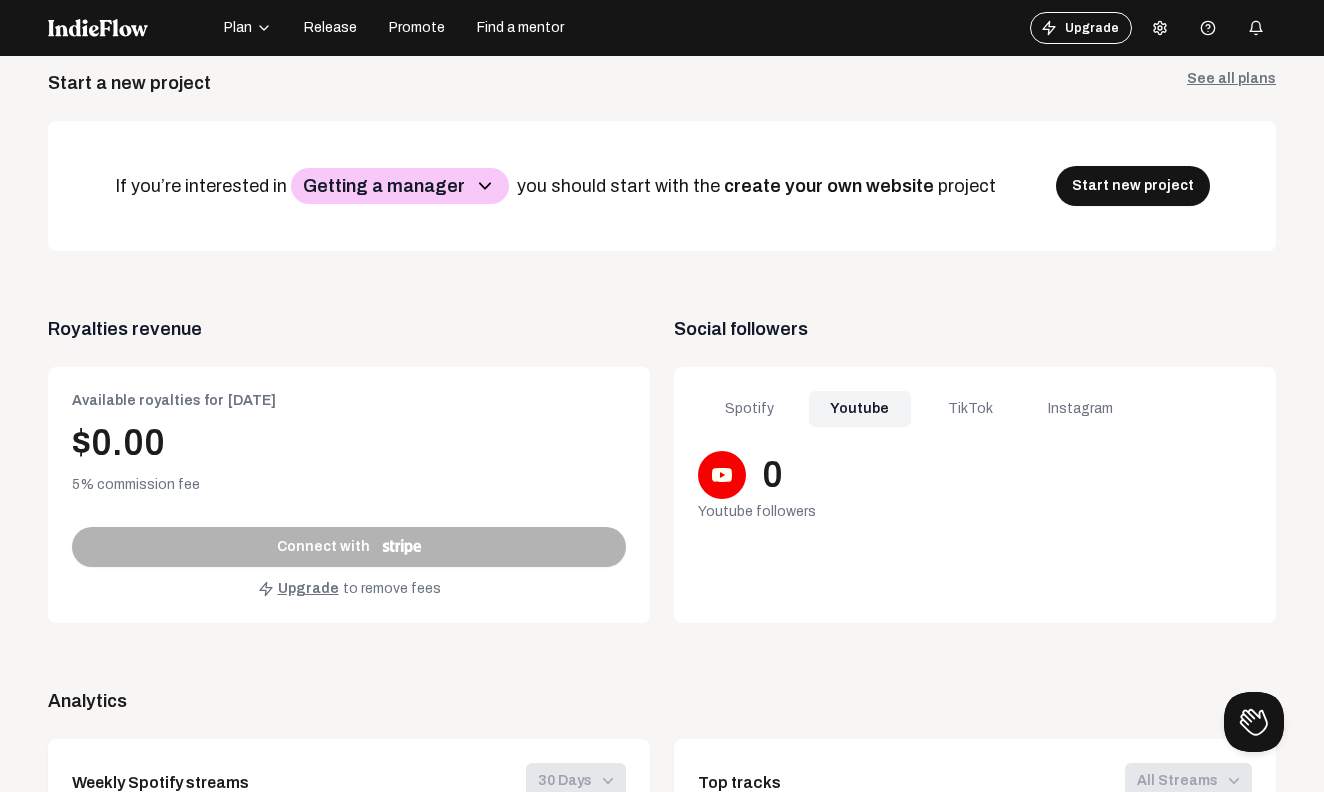 click on "Spotify" 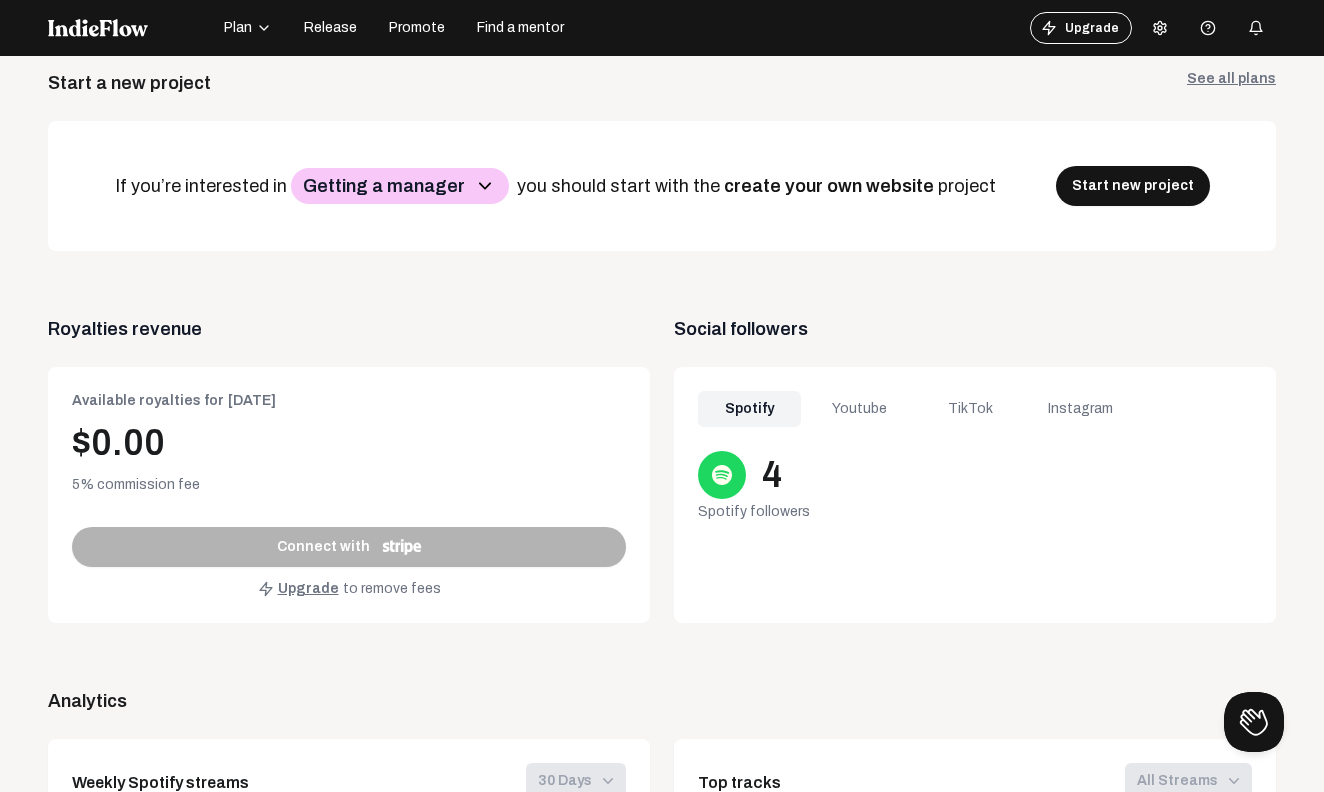 click on "Youtube" 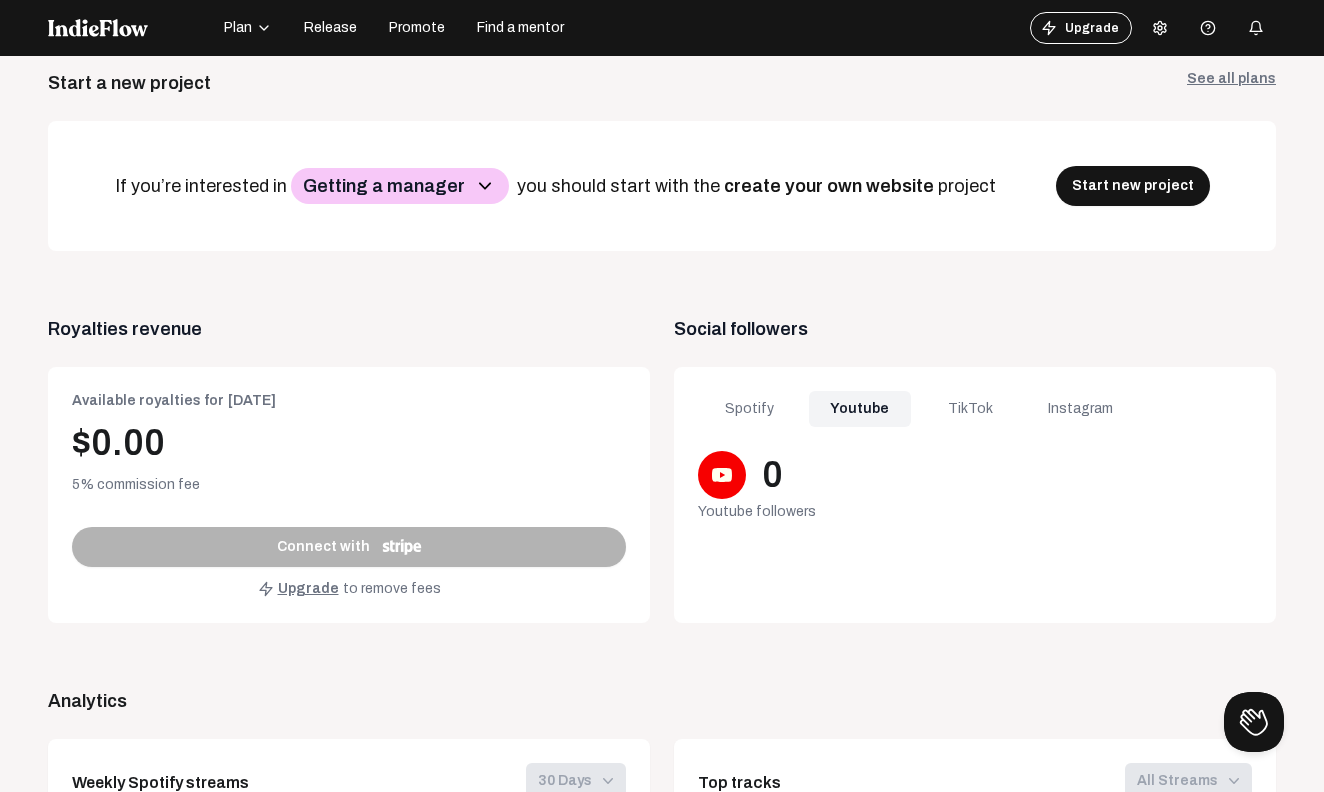 click on "0  Youtube followers" 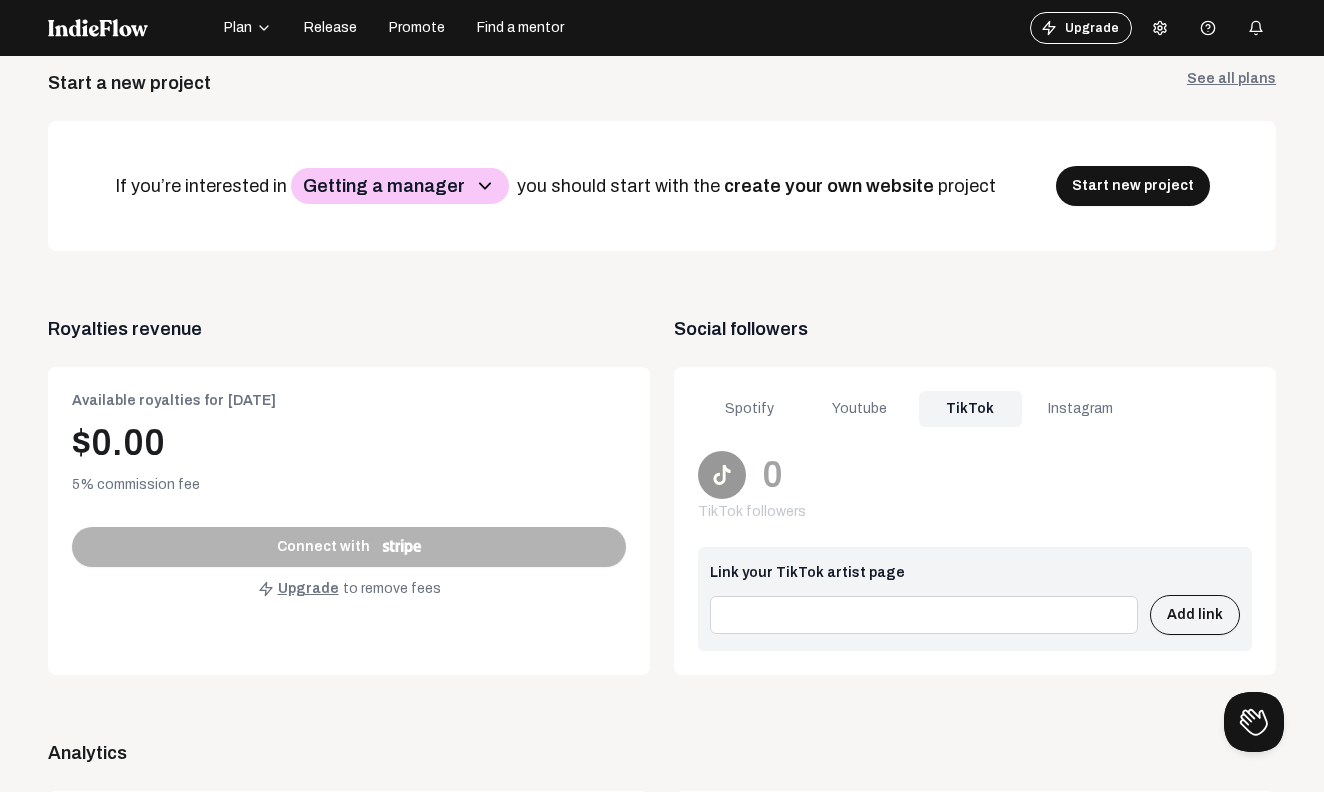 click on "Instagram" 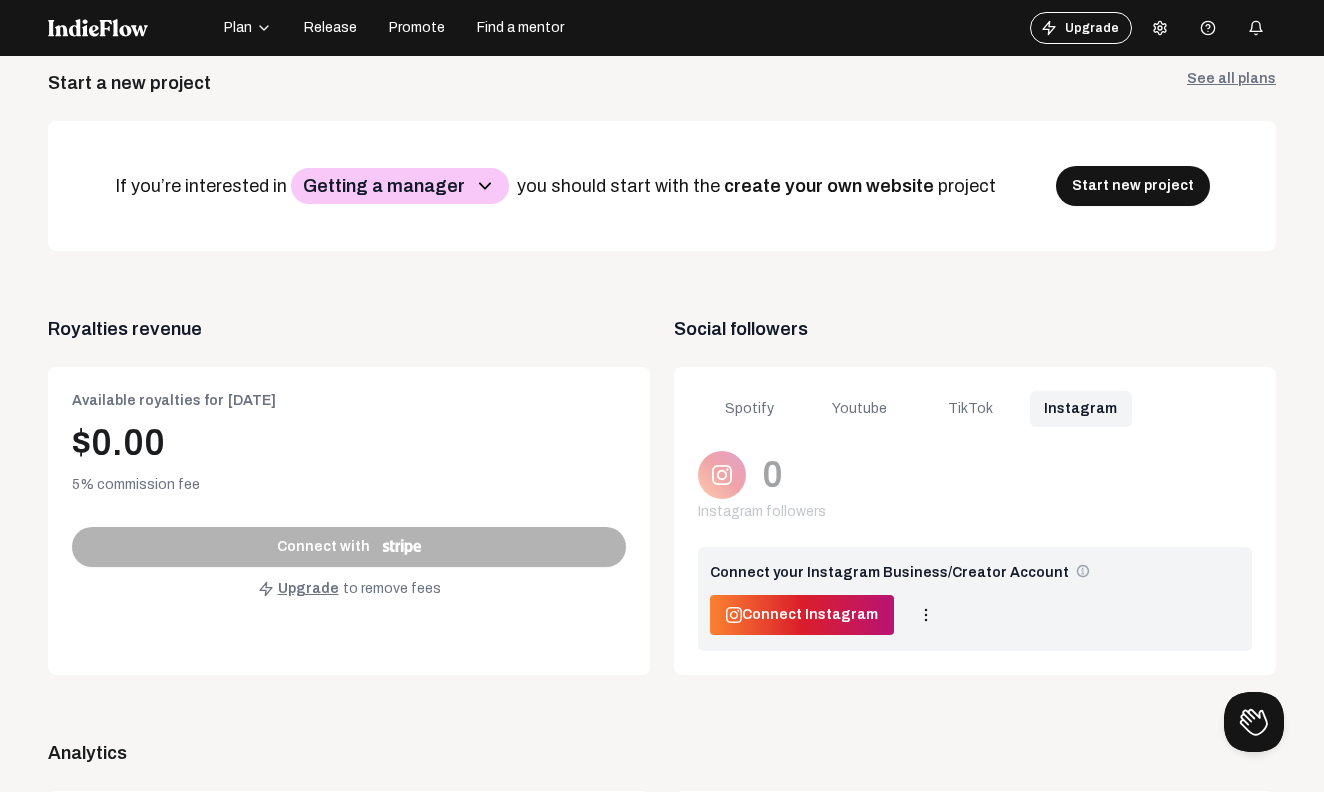 click on "TikTok" 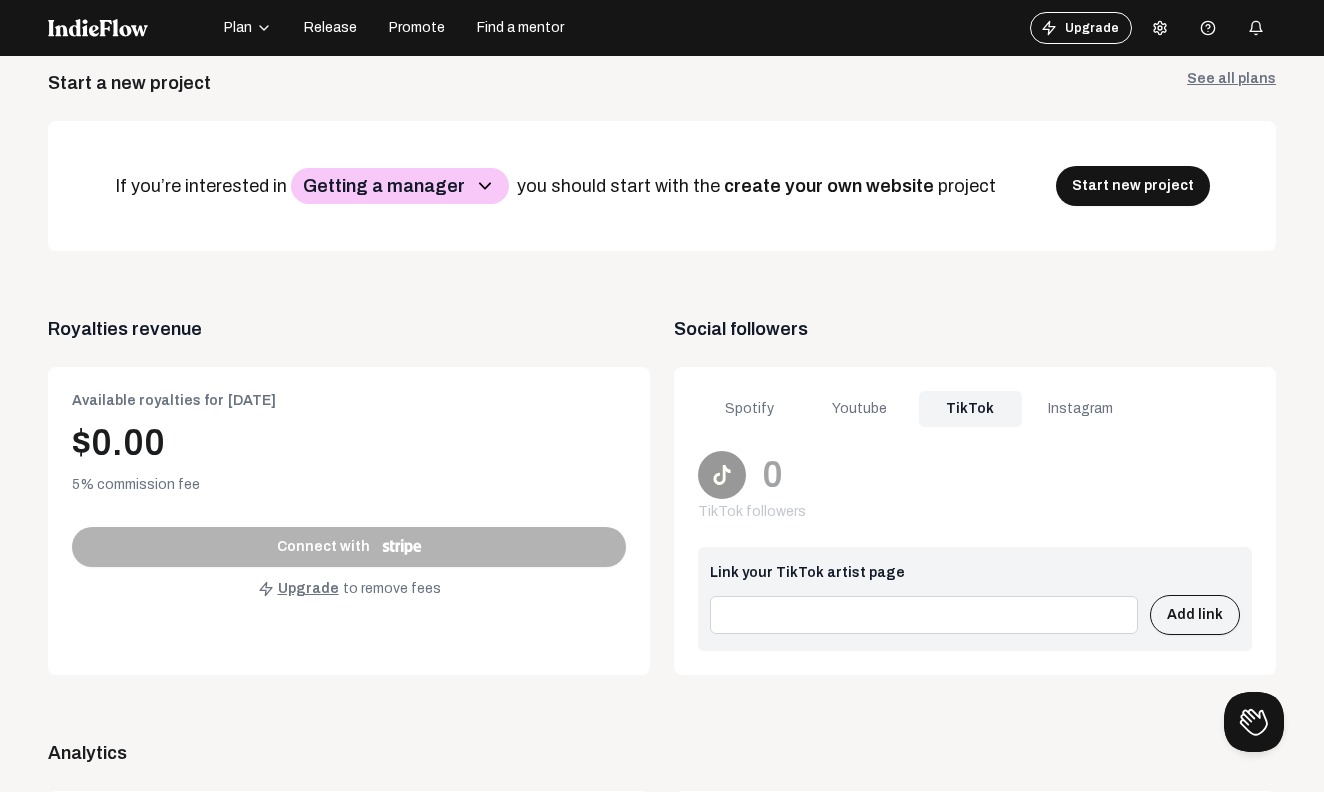 click on "Youtube" 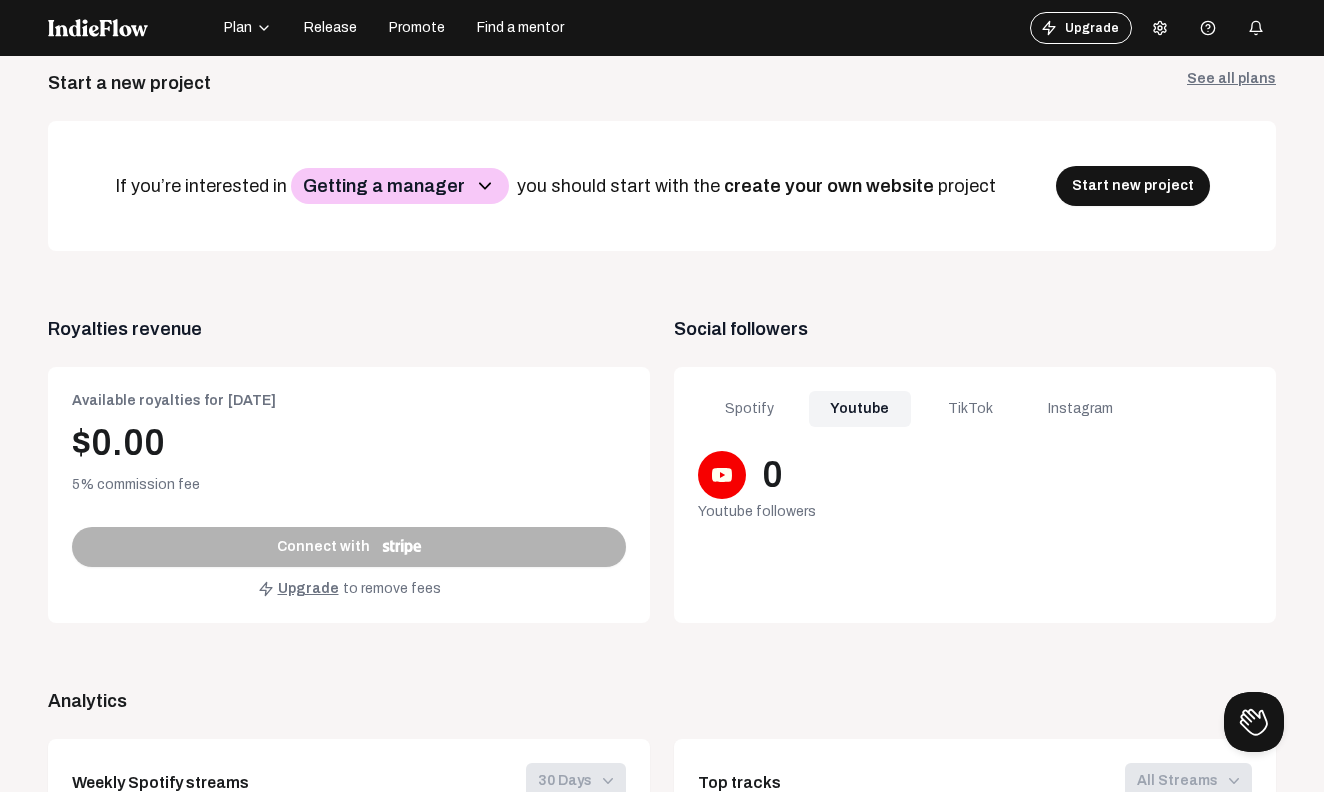 click on "Spotify" 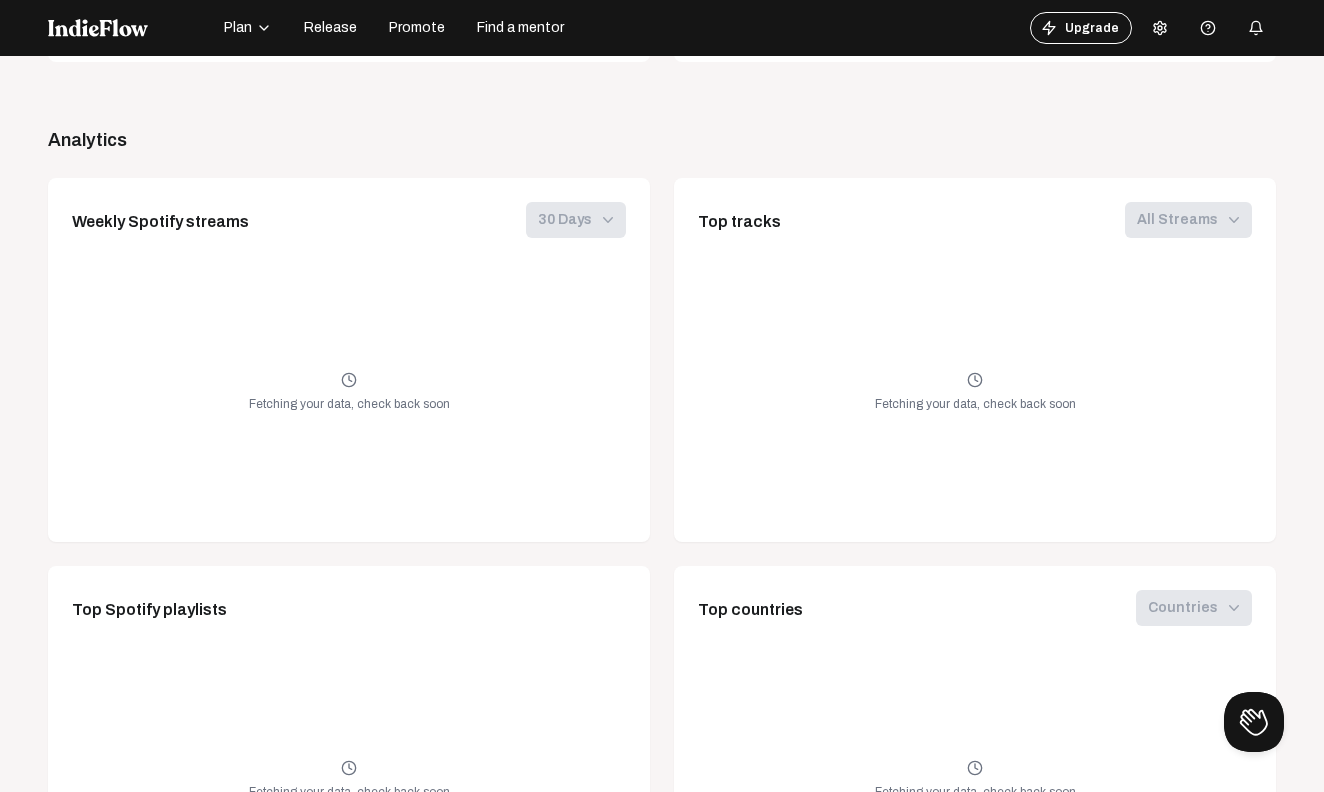 scroll, scrollTop: 1314, scrollLeft: 0, axis: vertical 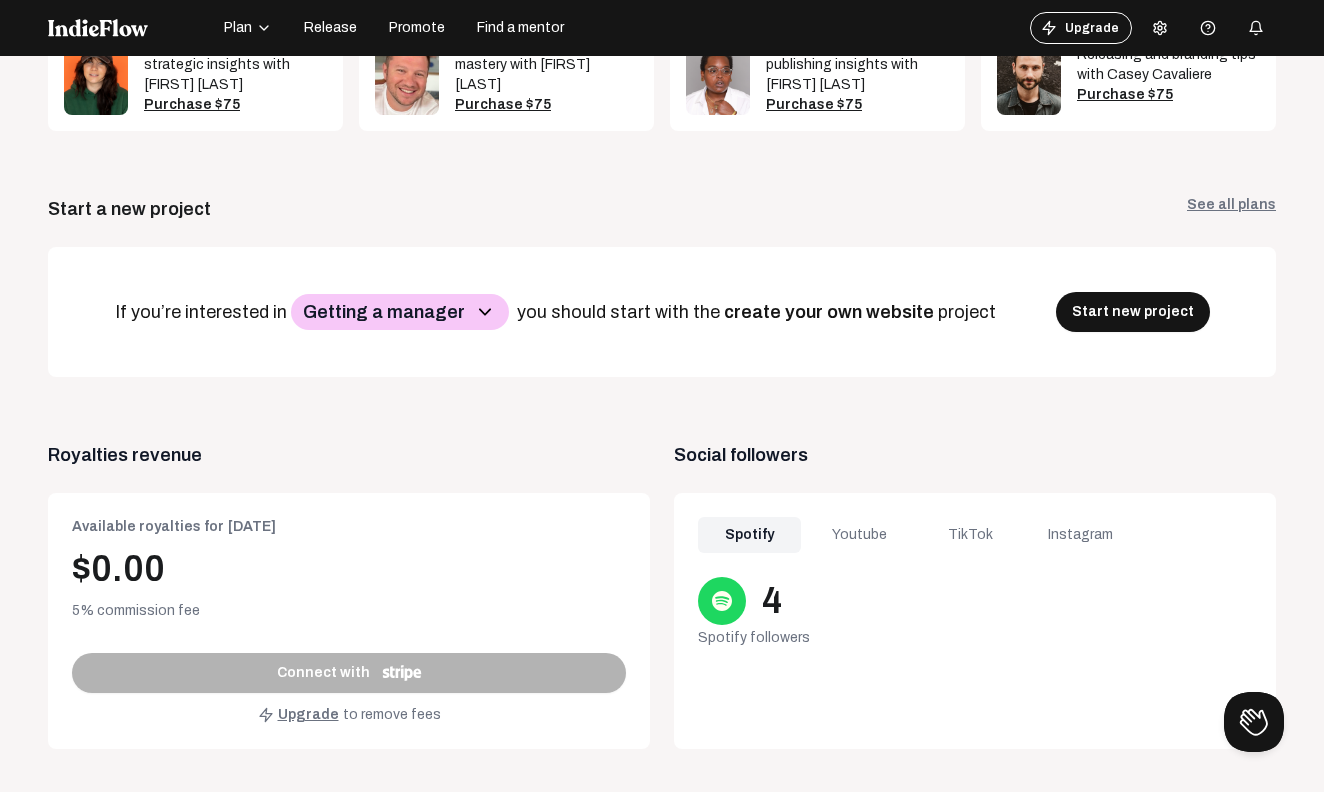 click on "Youtube" 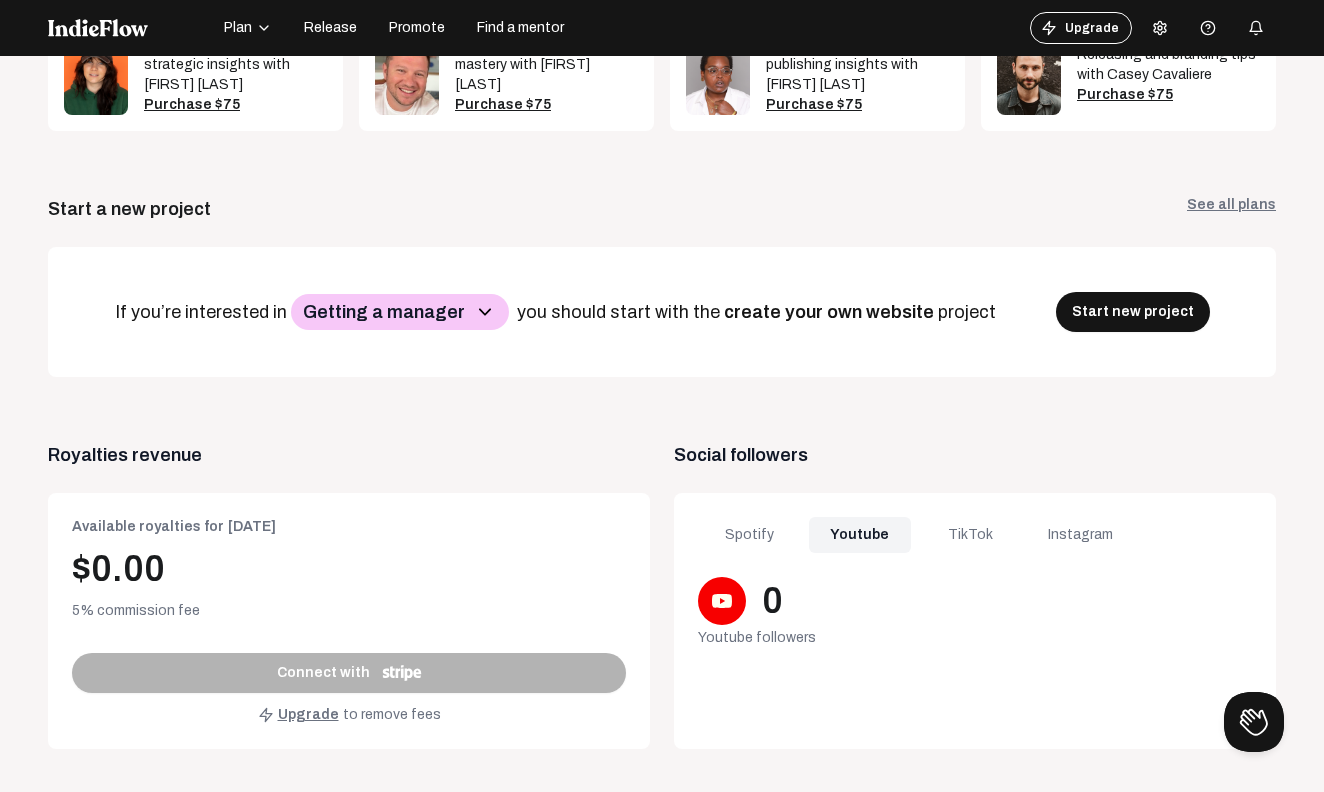 click on "TikTok" 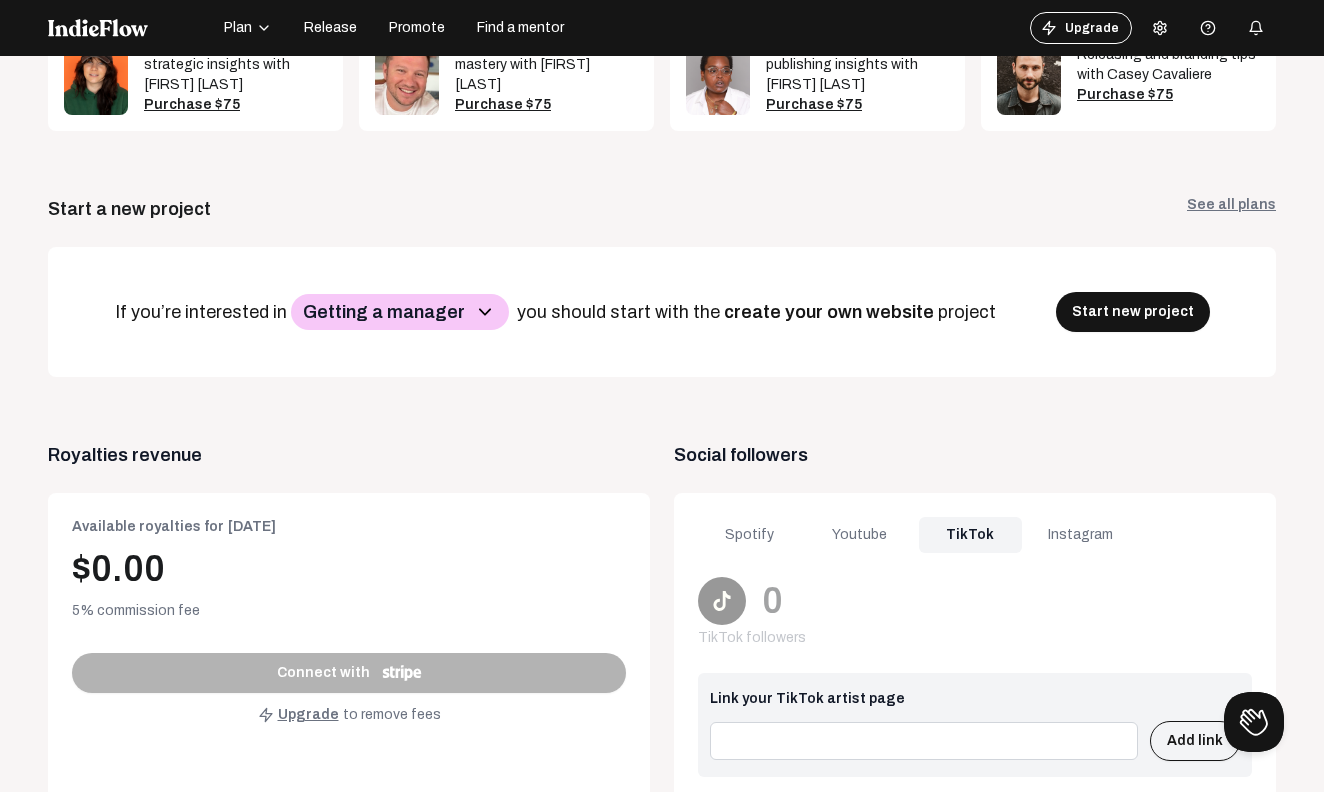 click on "Youtube" 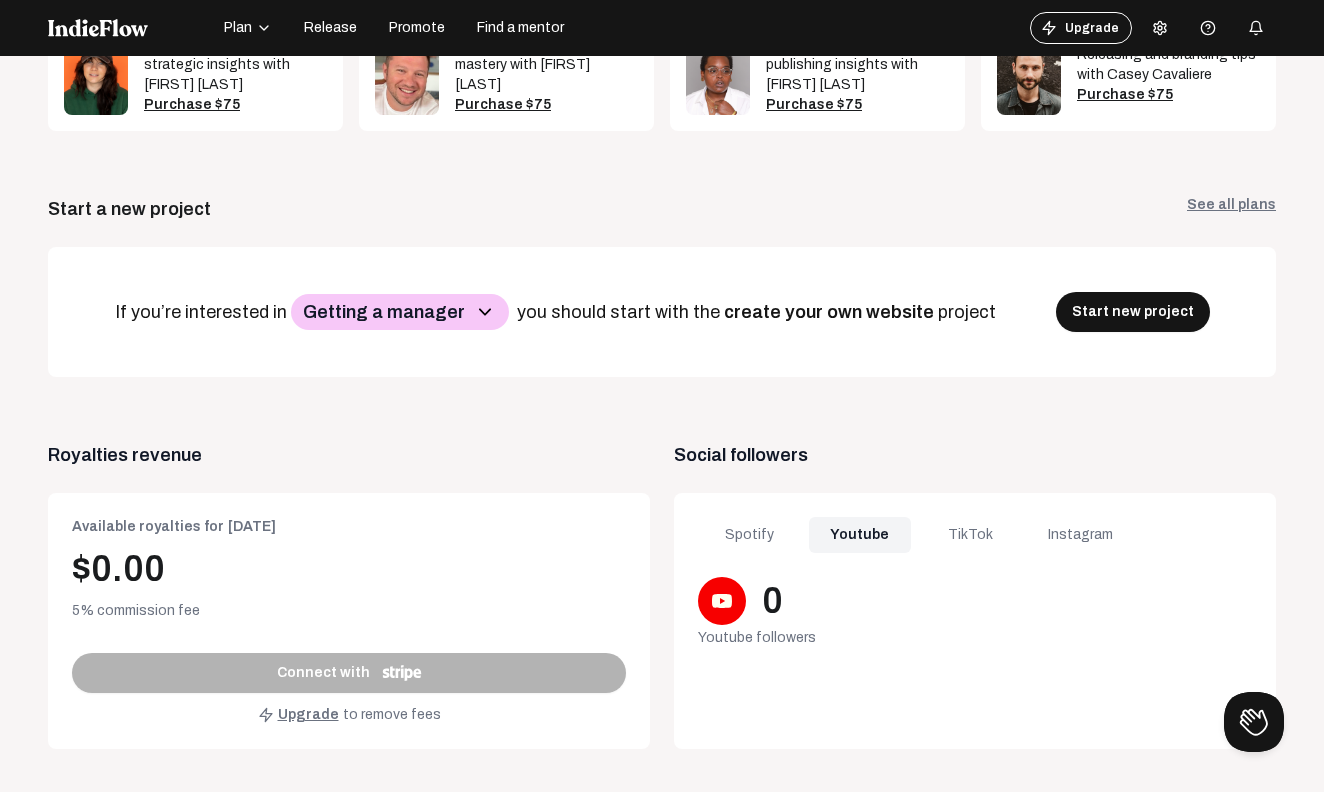 click 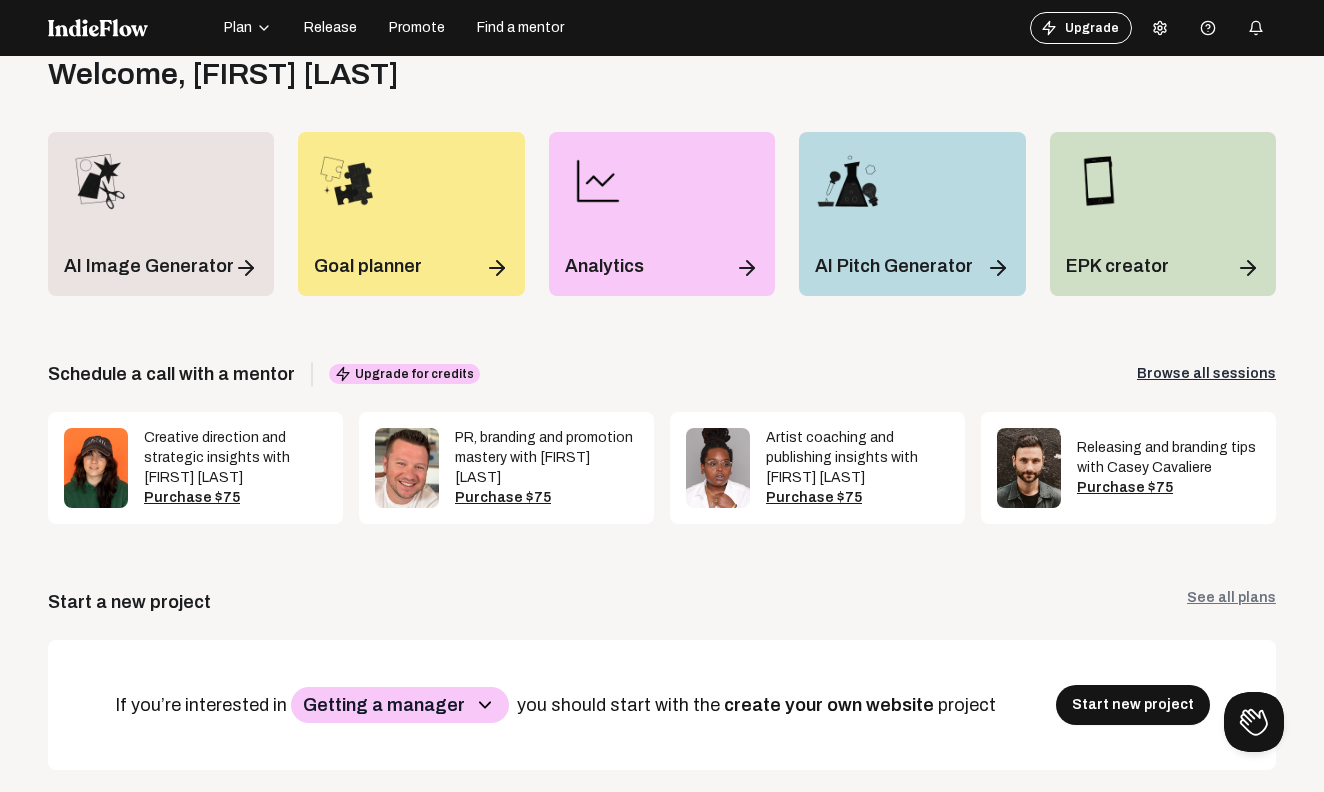 scroll, scrollTop: 0, scrollLeft: 0, axis: both 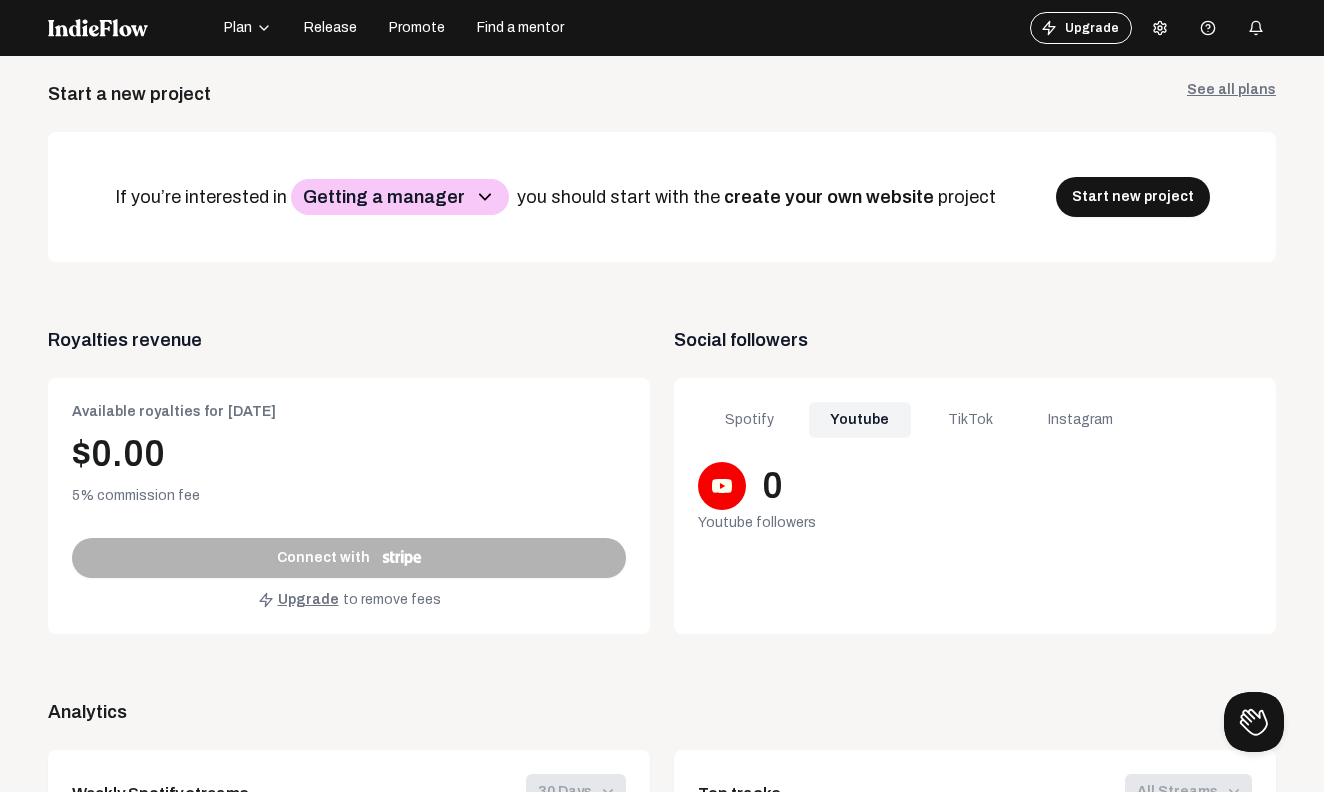 click on "TikTok" 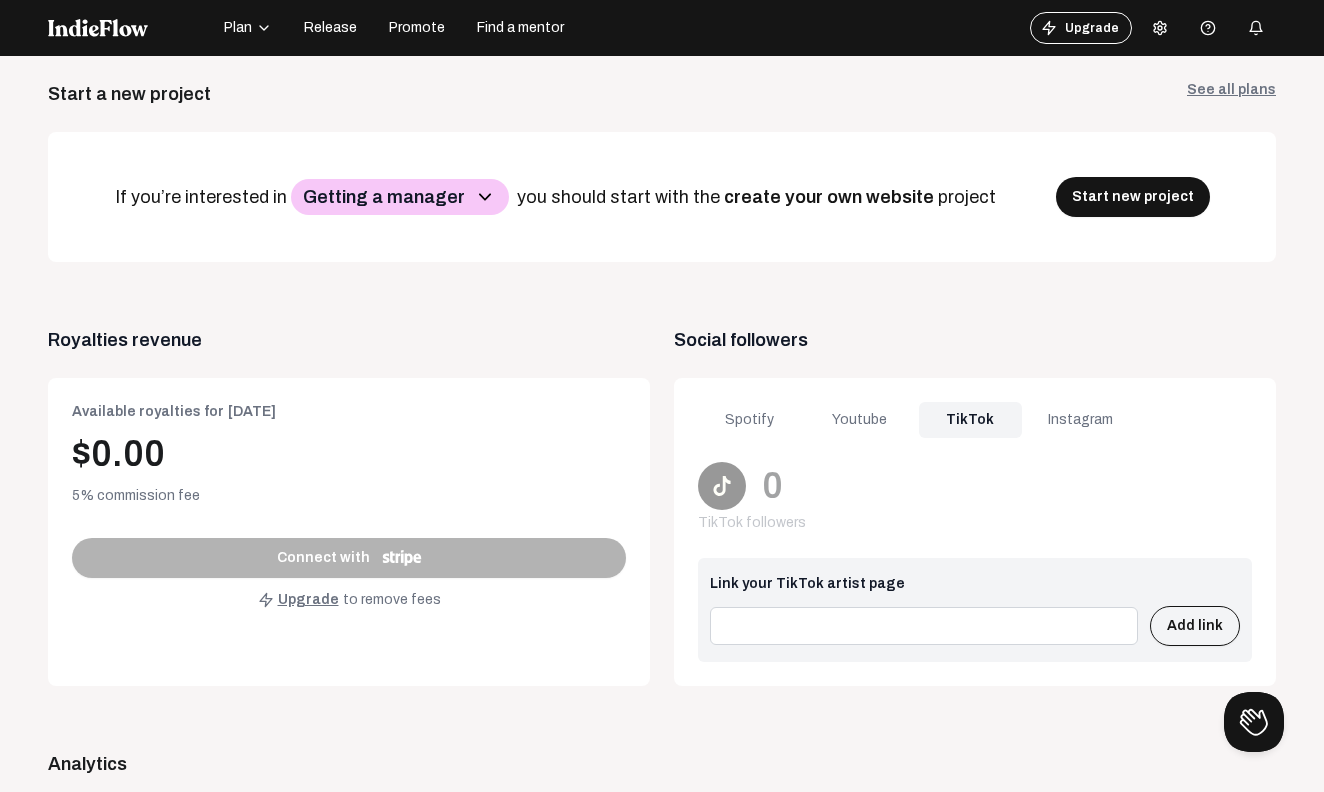 click 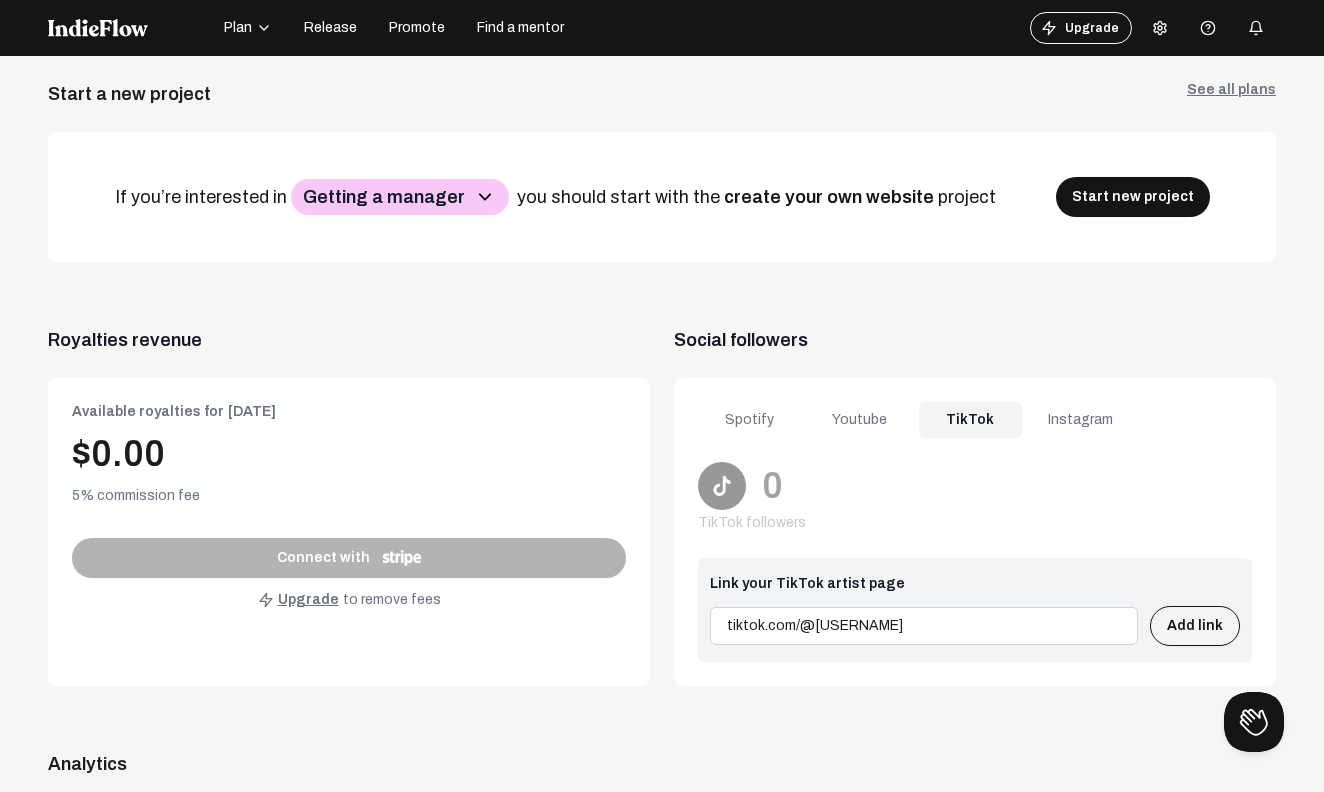 type on "tiktok.com/@[USERNAME]" 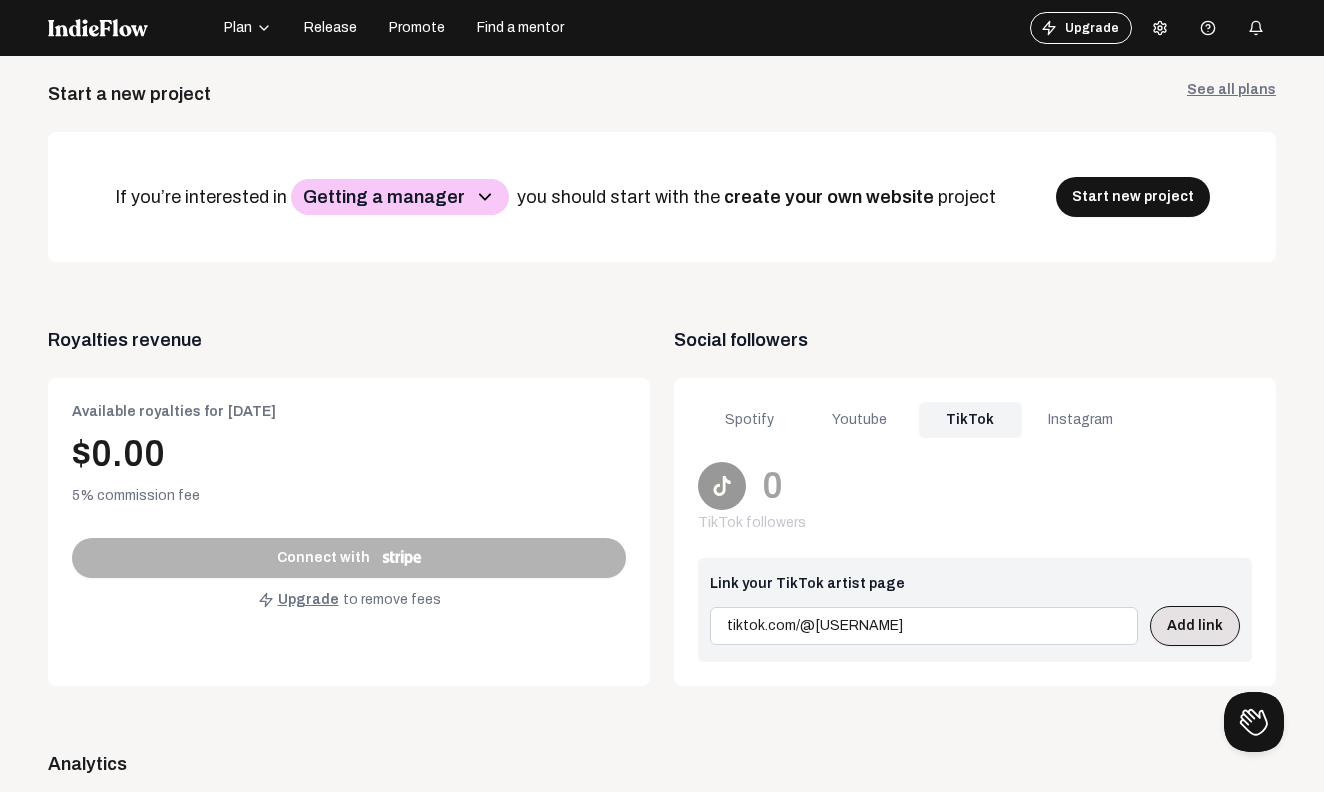 click on "Add link" 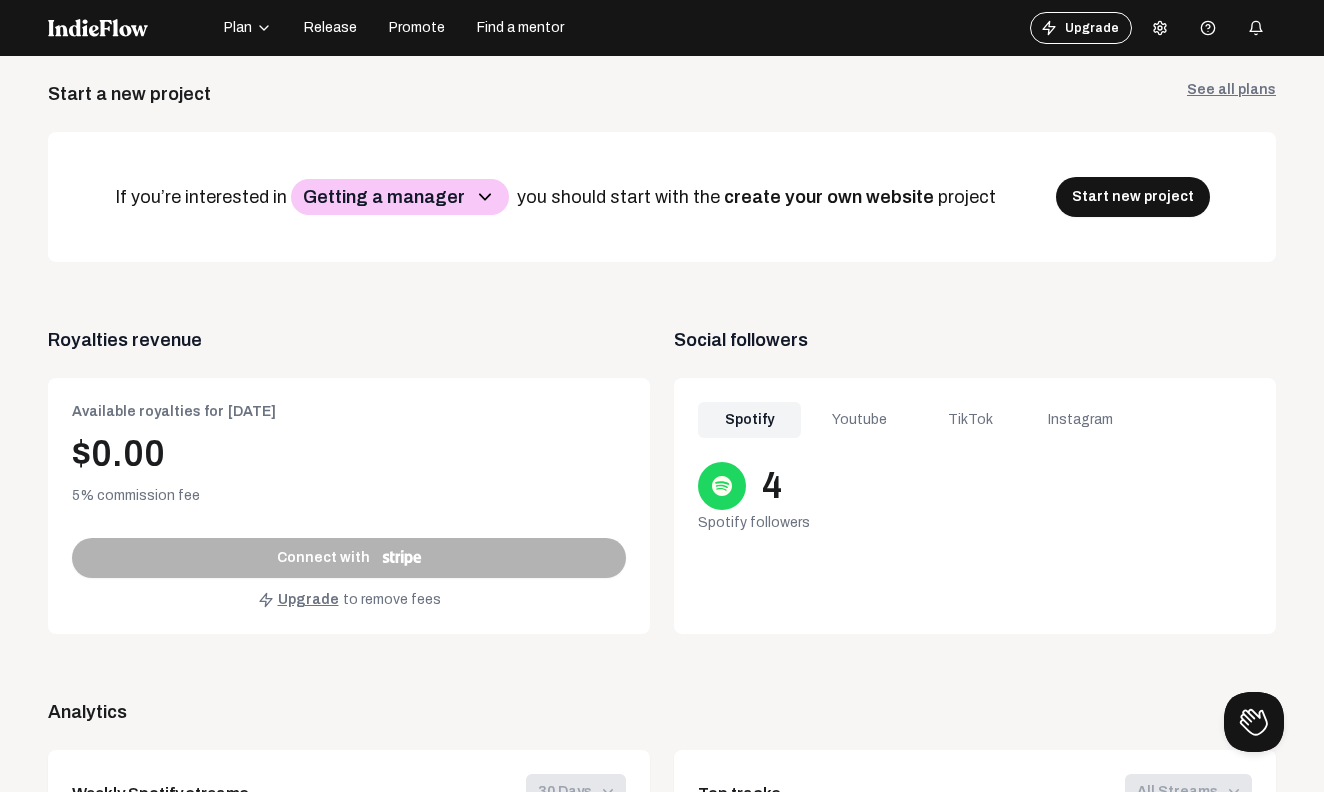 click on "TikTok" 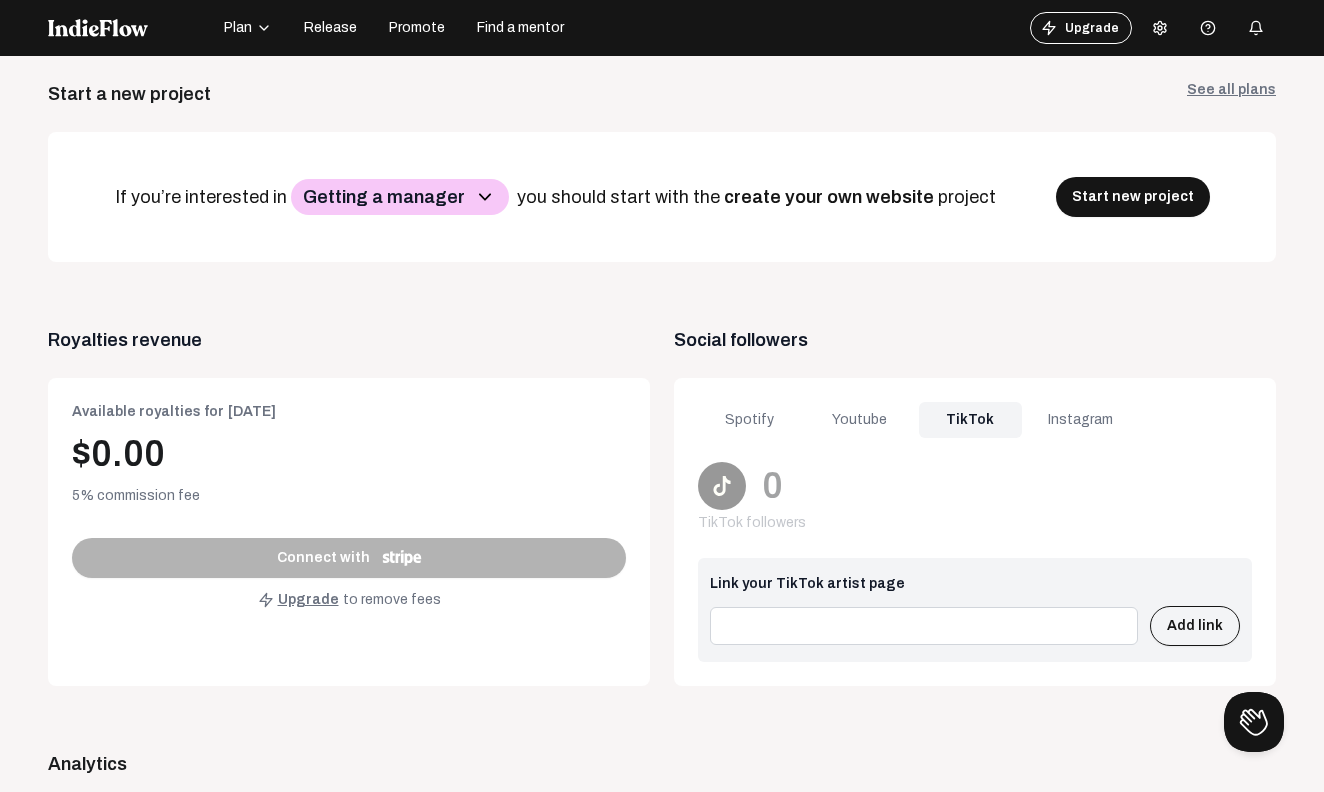 click on "Spotify   Youtube   TikTok   Instagram" 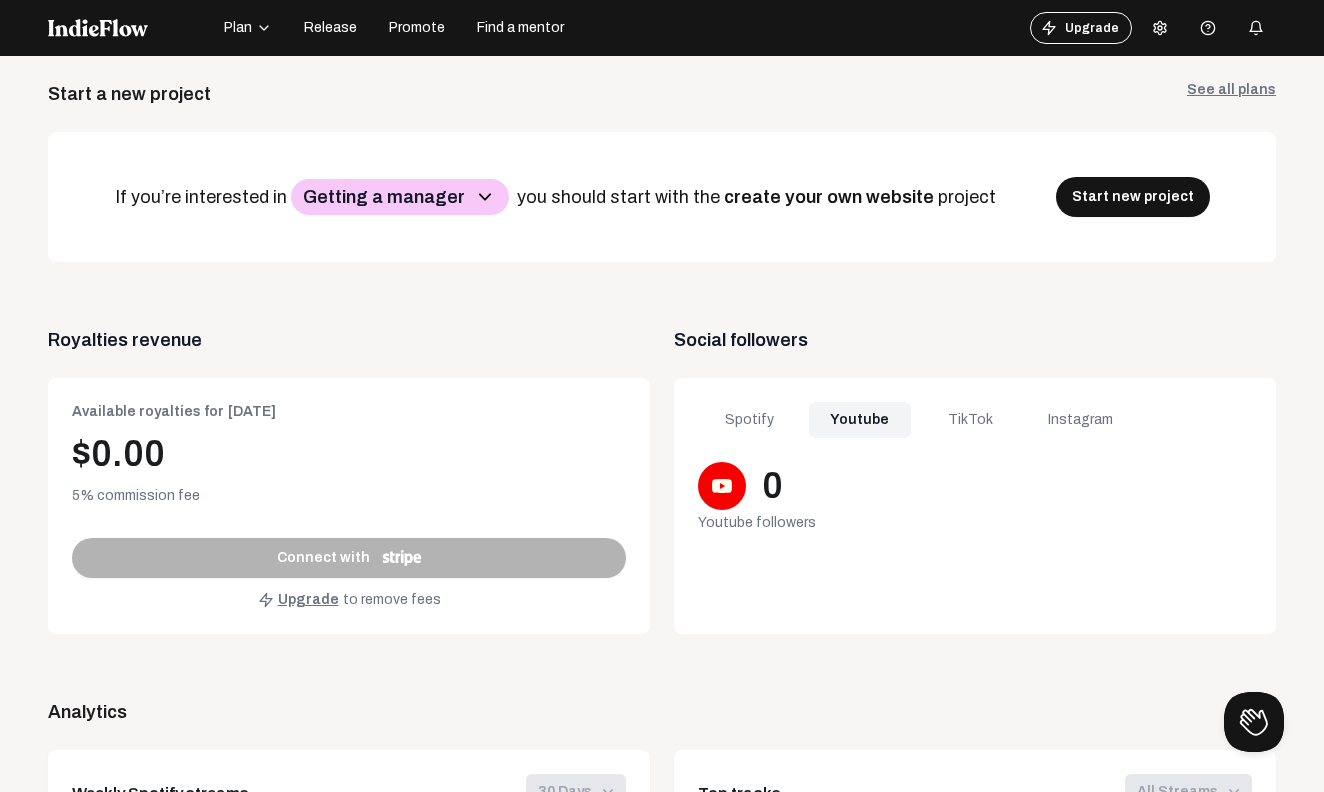 click on "TikTok" 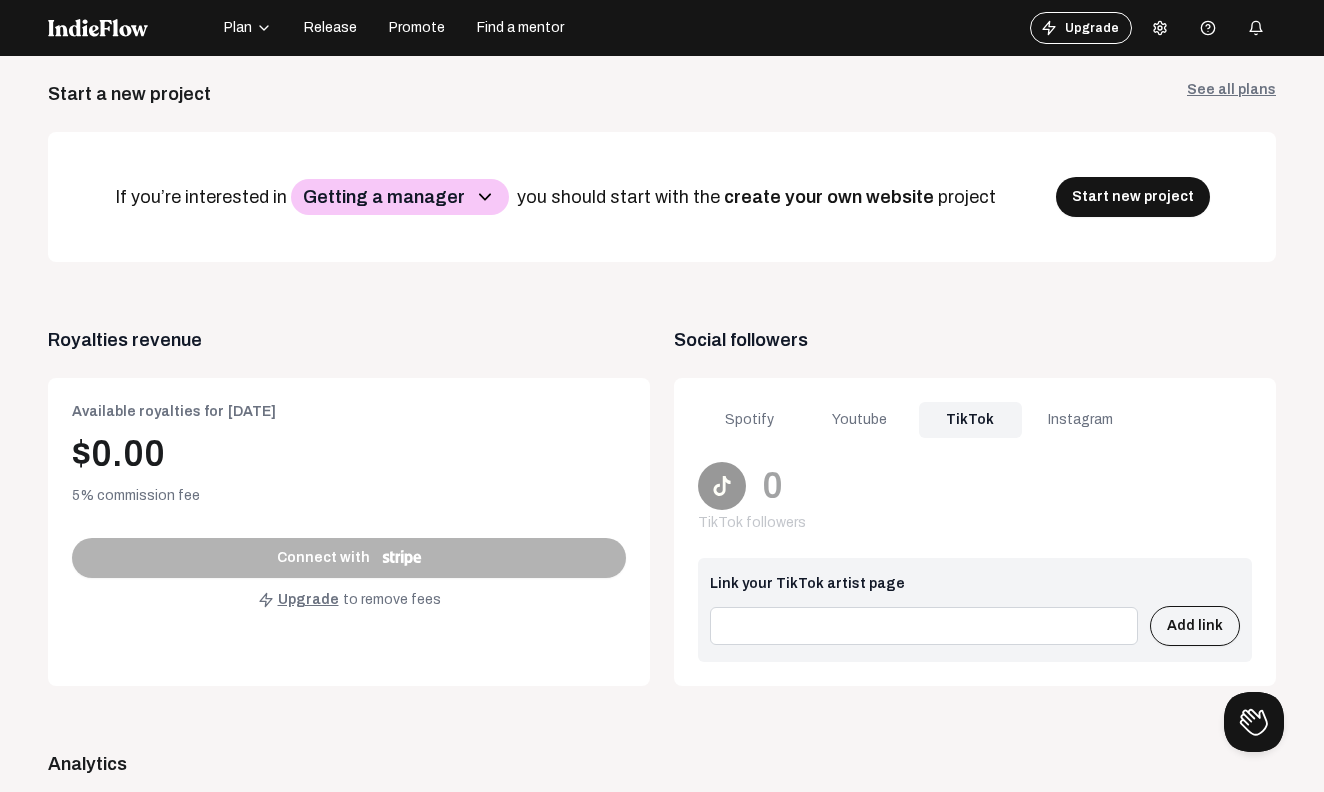 click 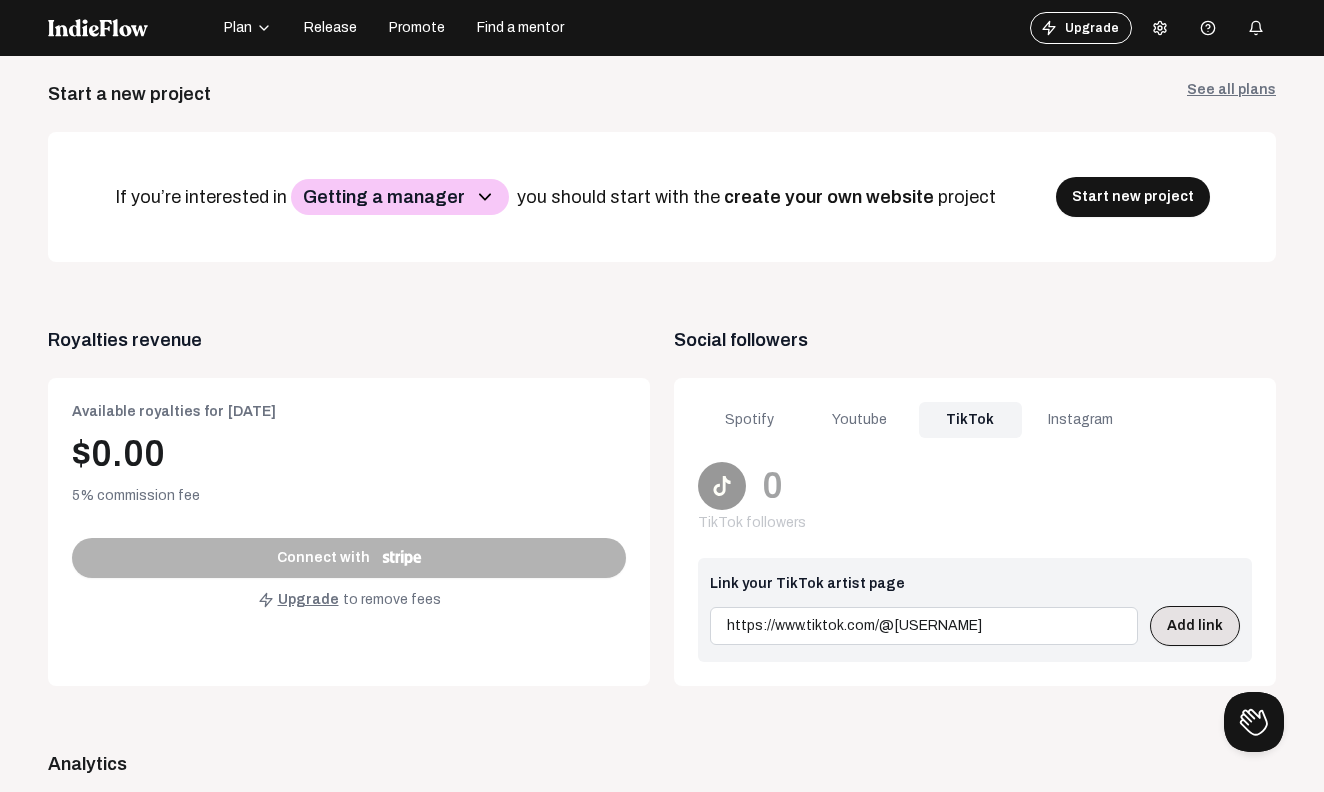 type on "https://www.tiktok.com/@[USERNAME]" 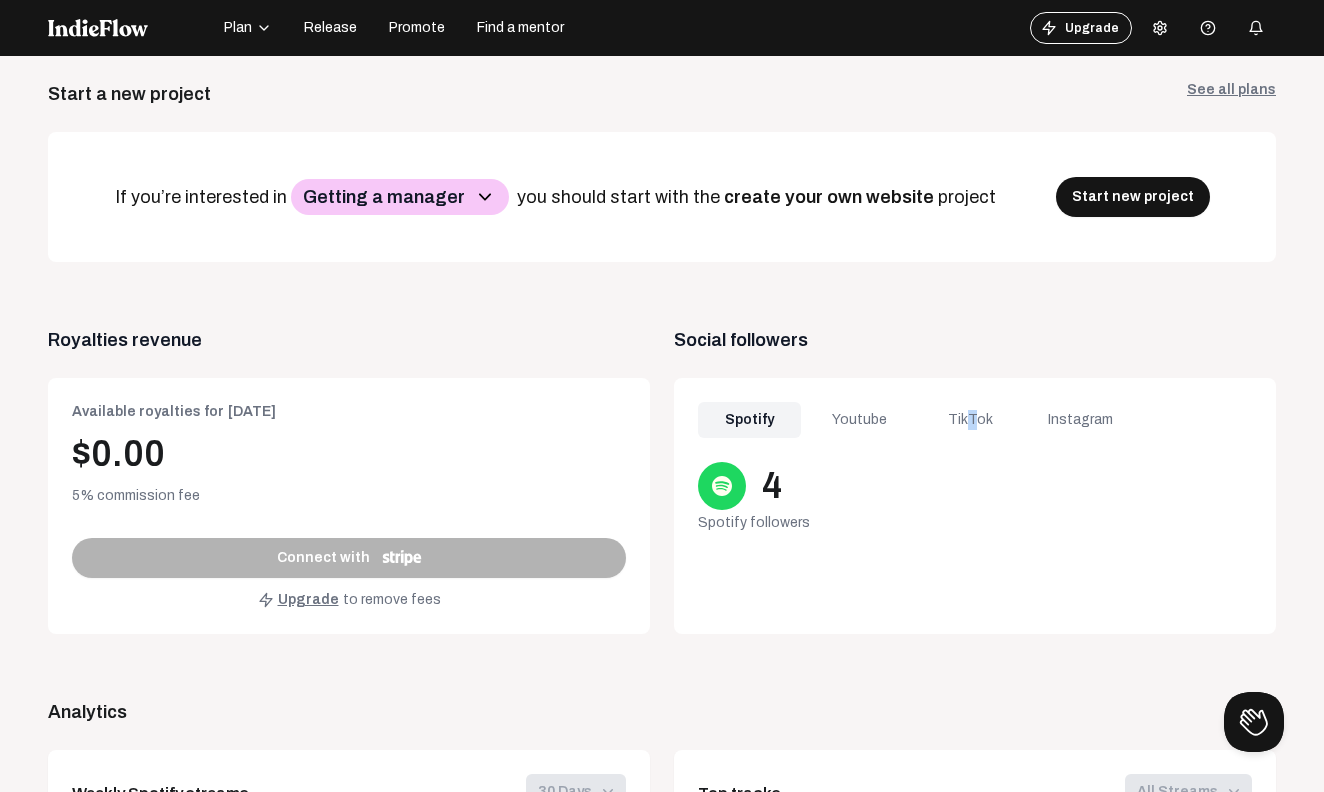 click on "TikTok" 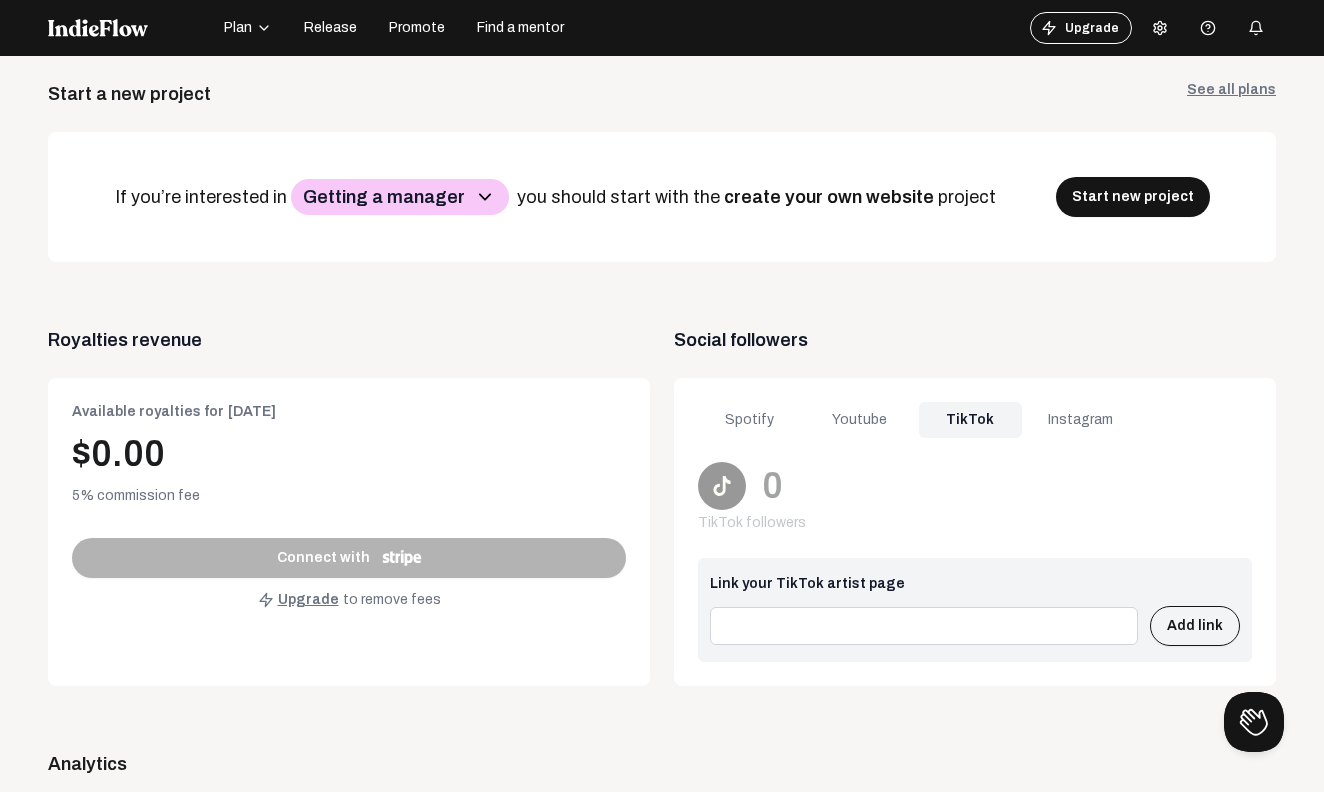 click on "Youtube" 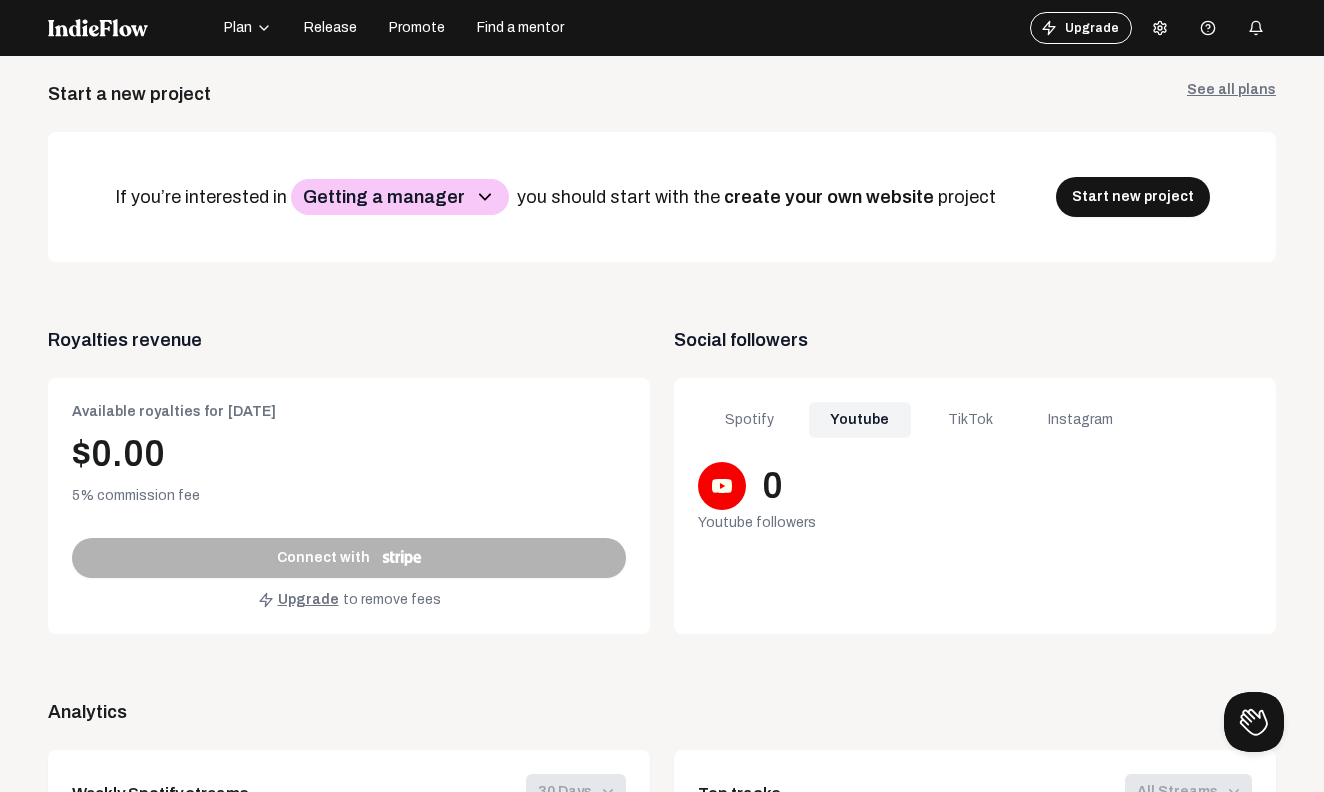 click on "Spotify" 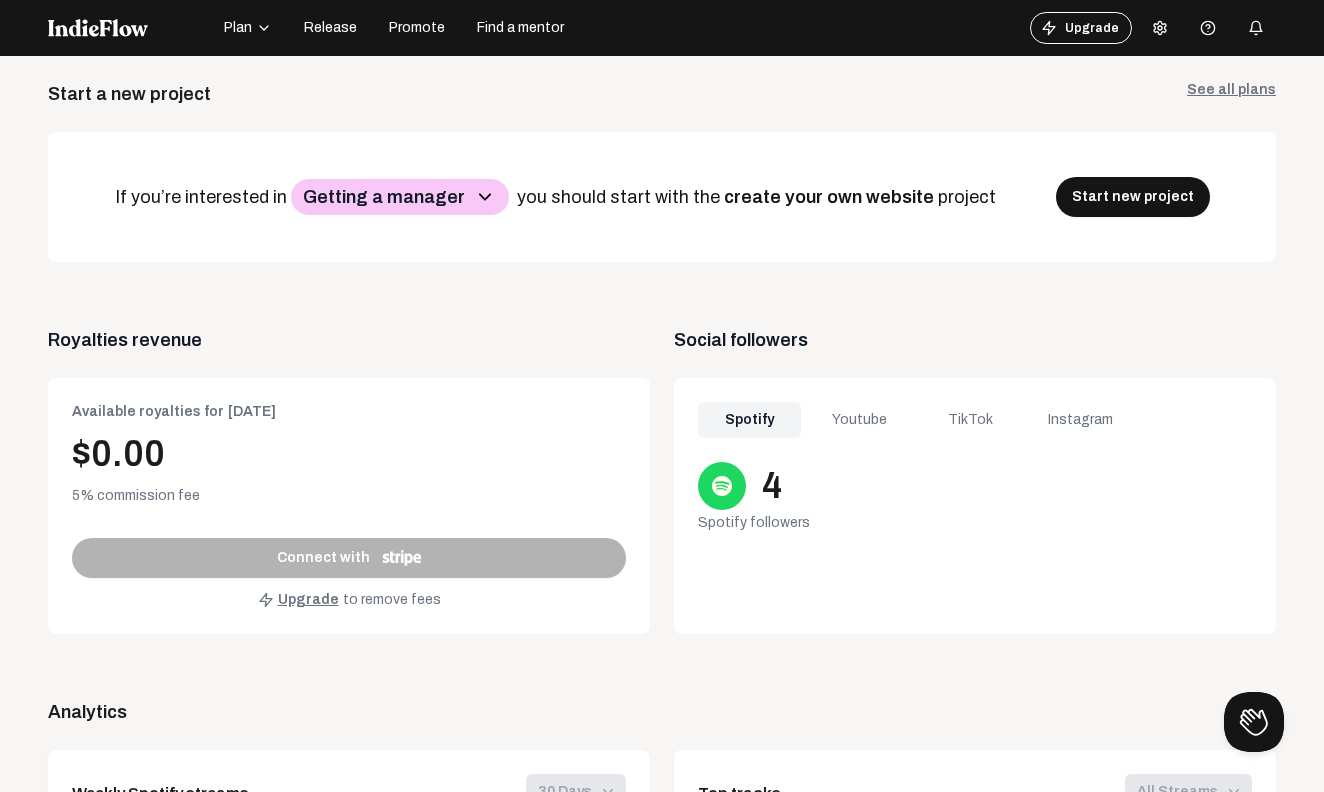 click on "Youtube" 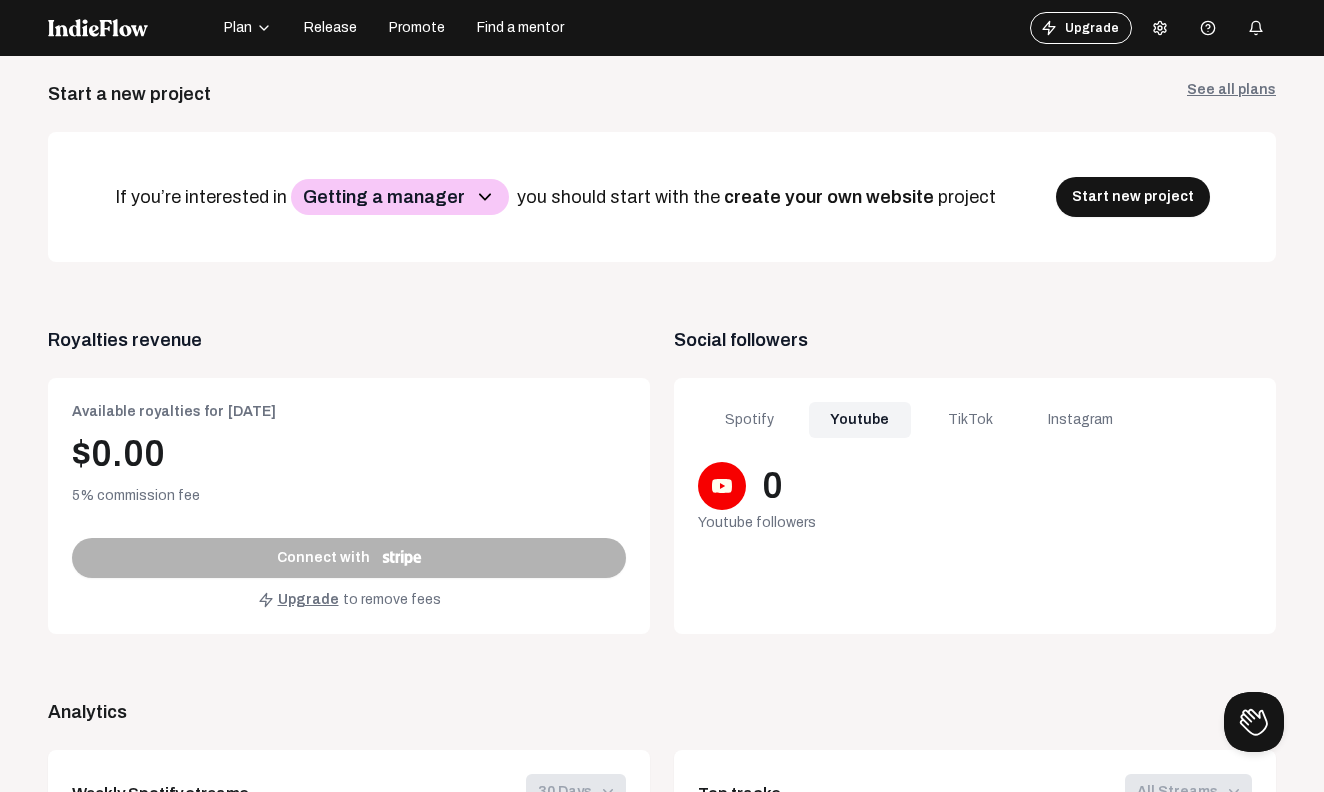 click on "Instagram" 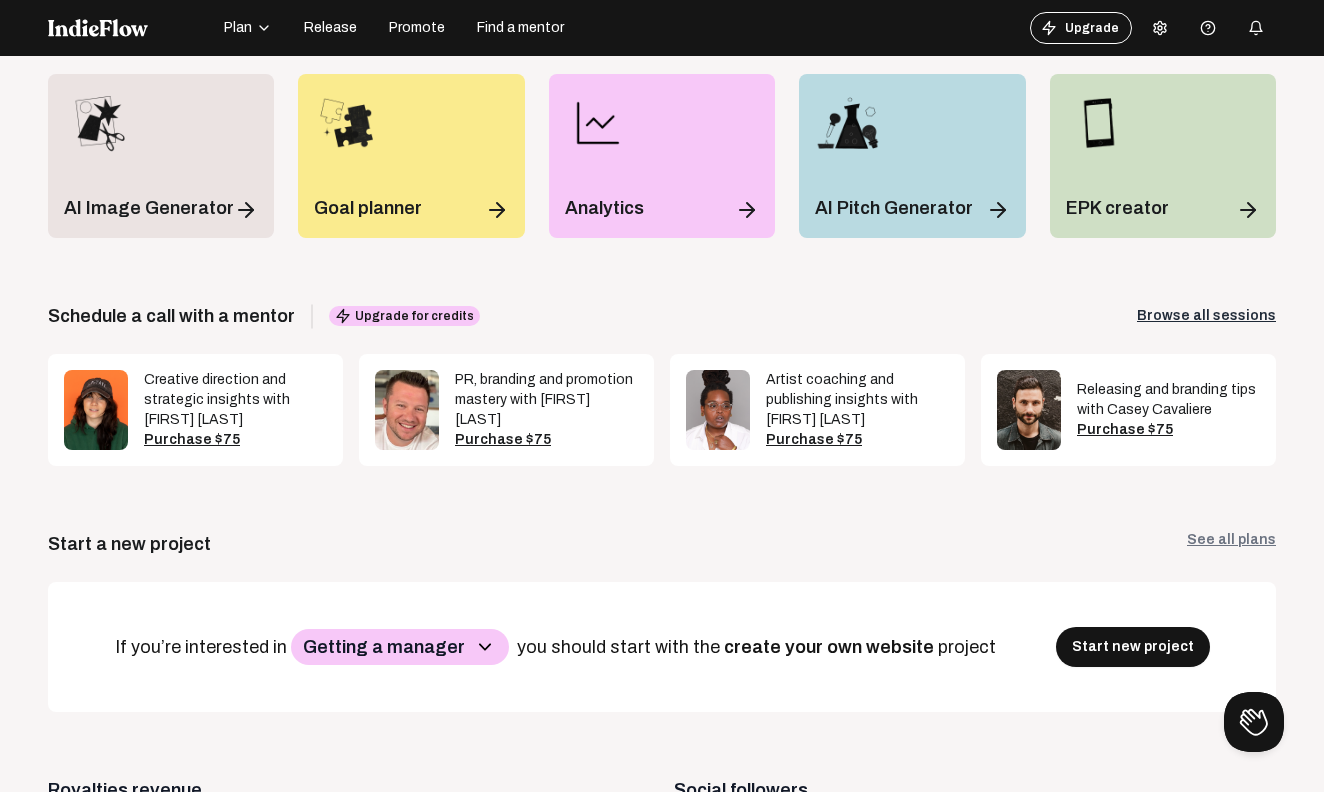 scroll, scrollTop: 0, scrollLeft: 0, axis: both 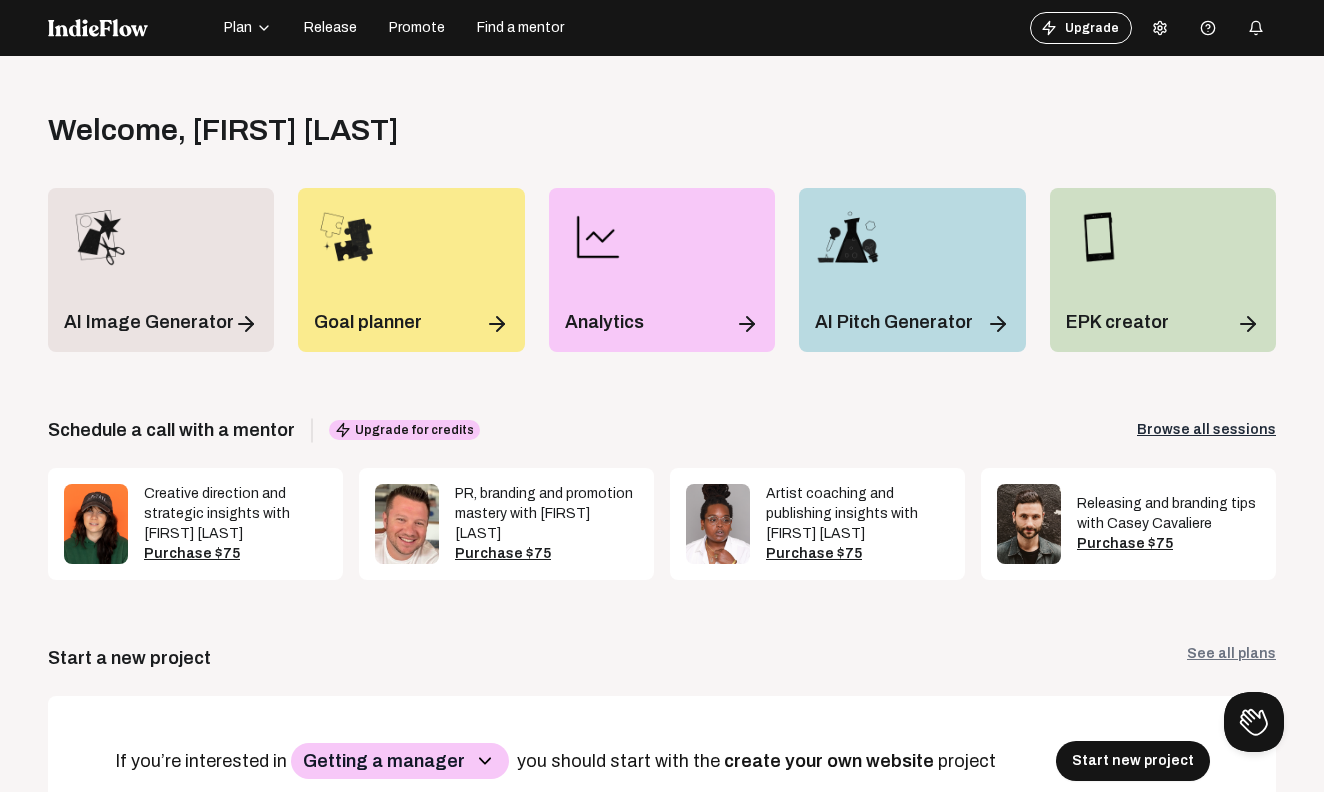 click at bounding box center (1160, 28) 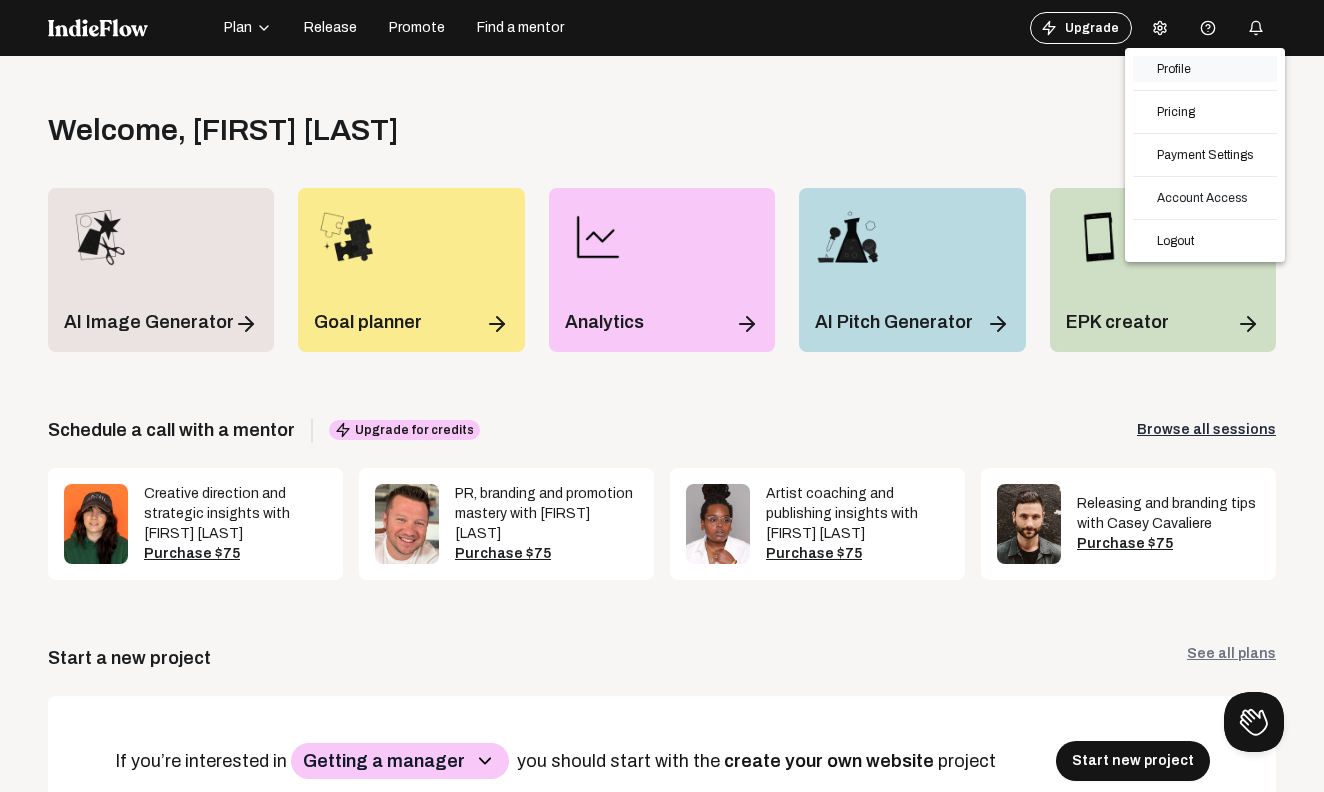 click on "Profile" at bounding box center [1205, 69] 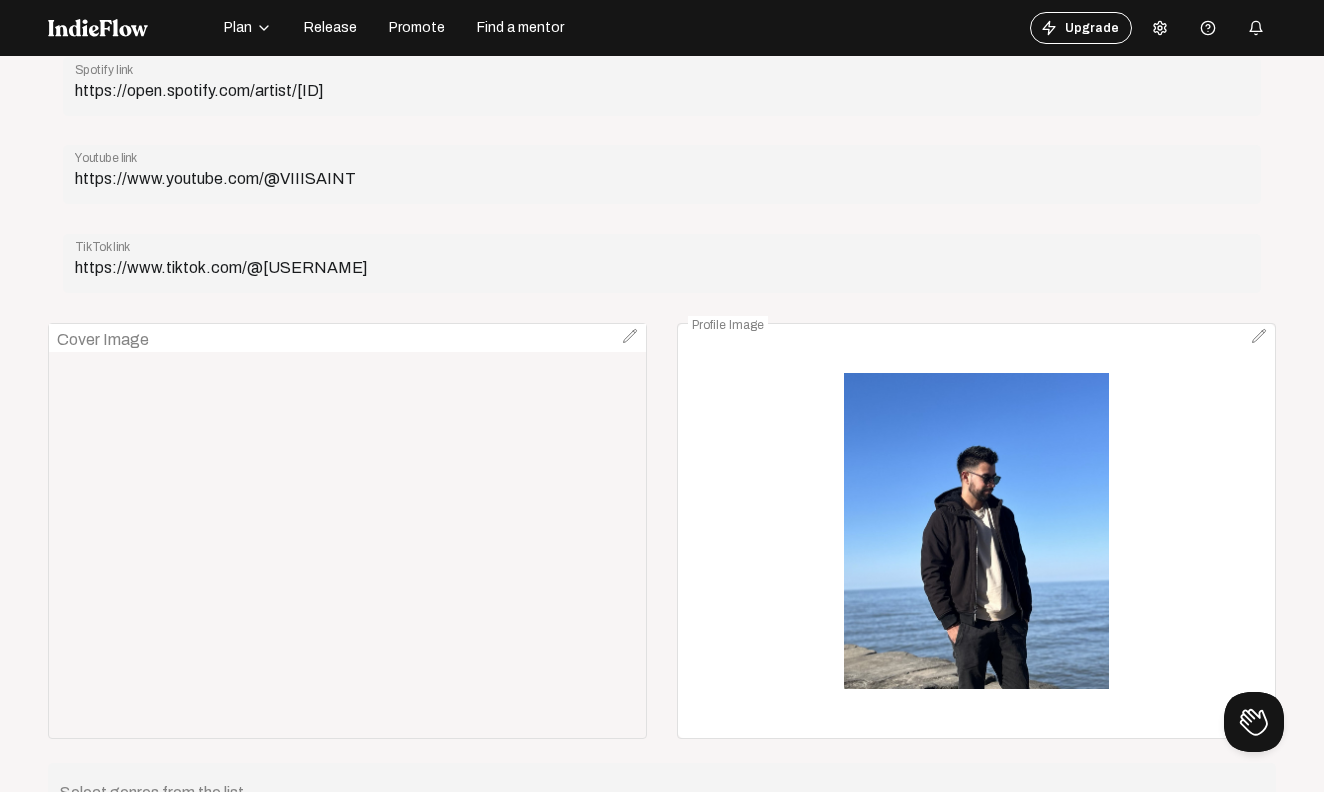 scroll, scrollTop: 728, scrollLeft: 0, axis: vertical 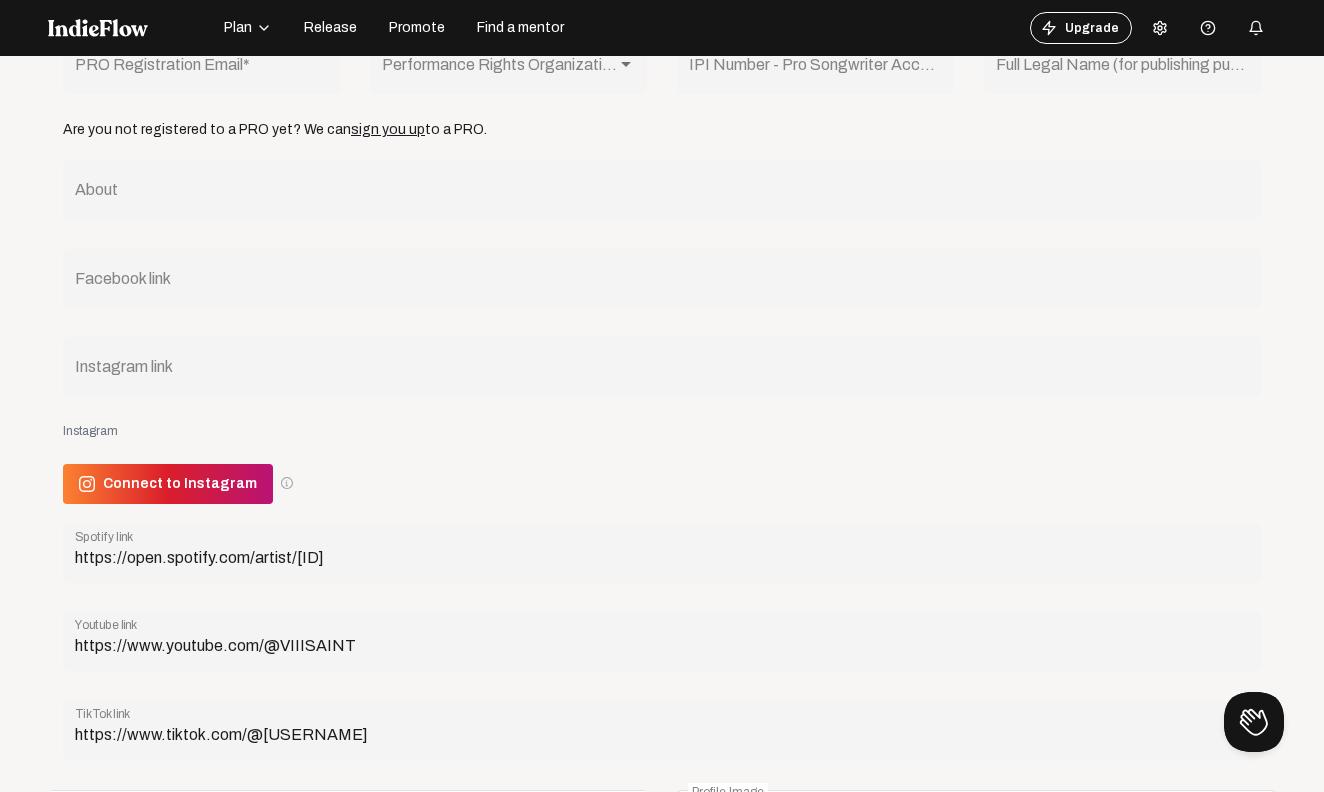 click on "Facebook link" 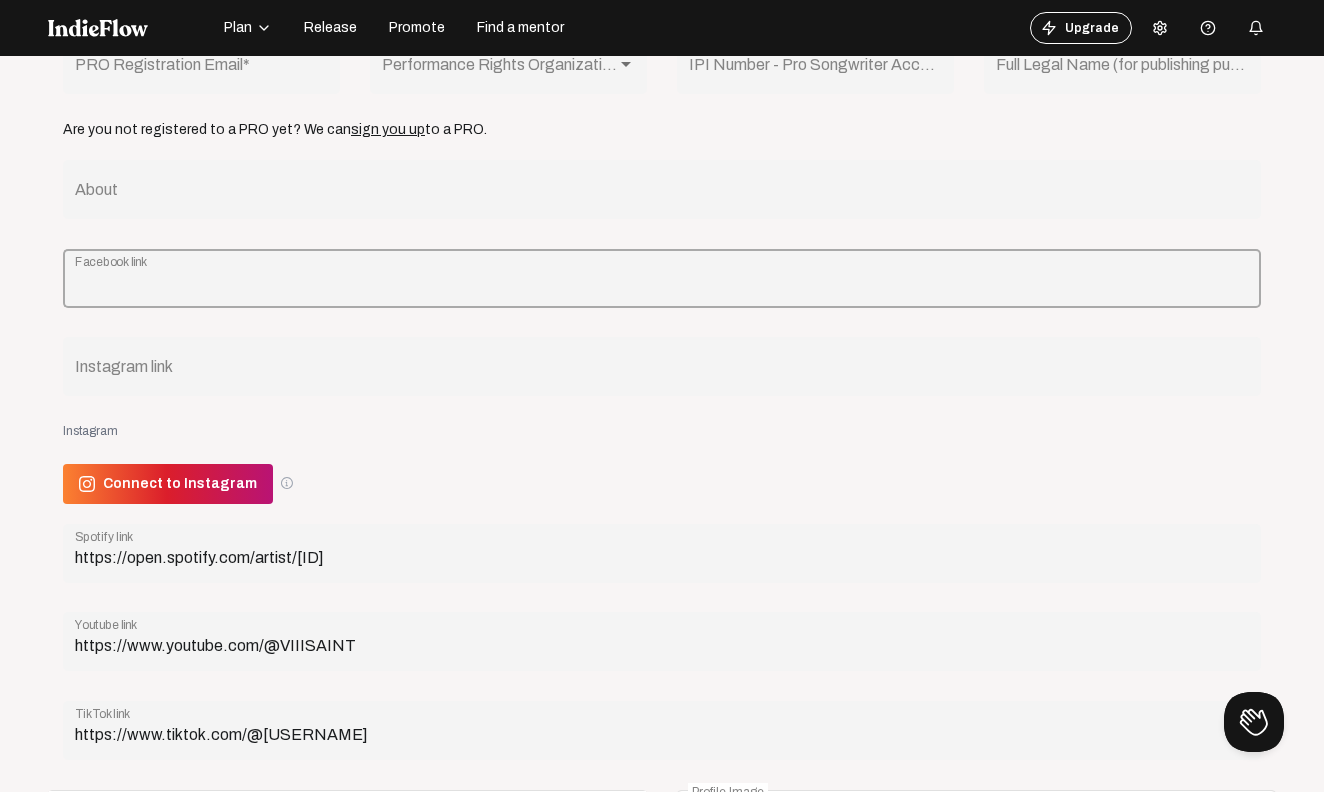 click on "Instagram link" 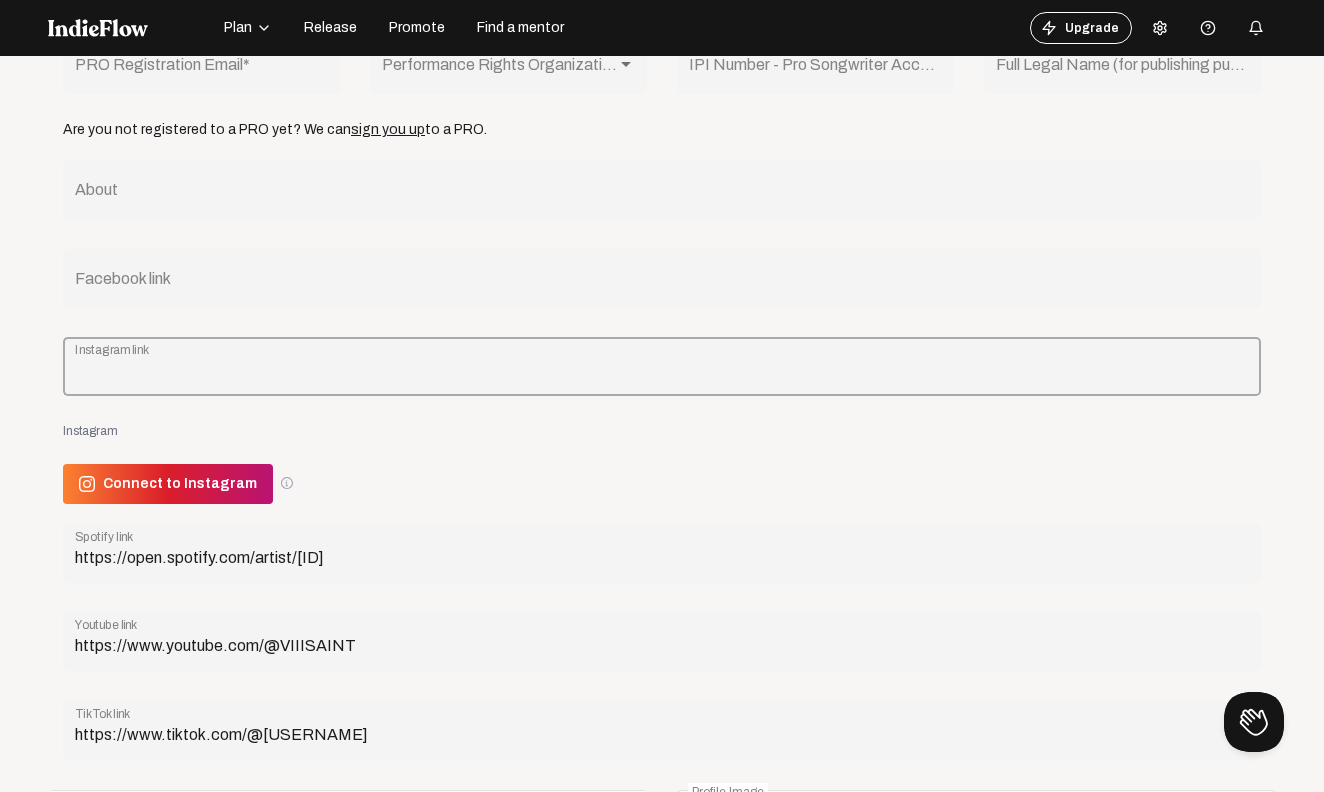 click on "Facebook link" 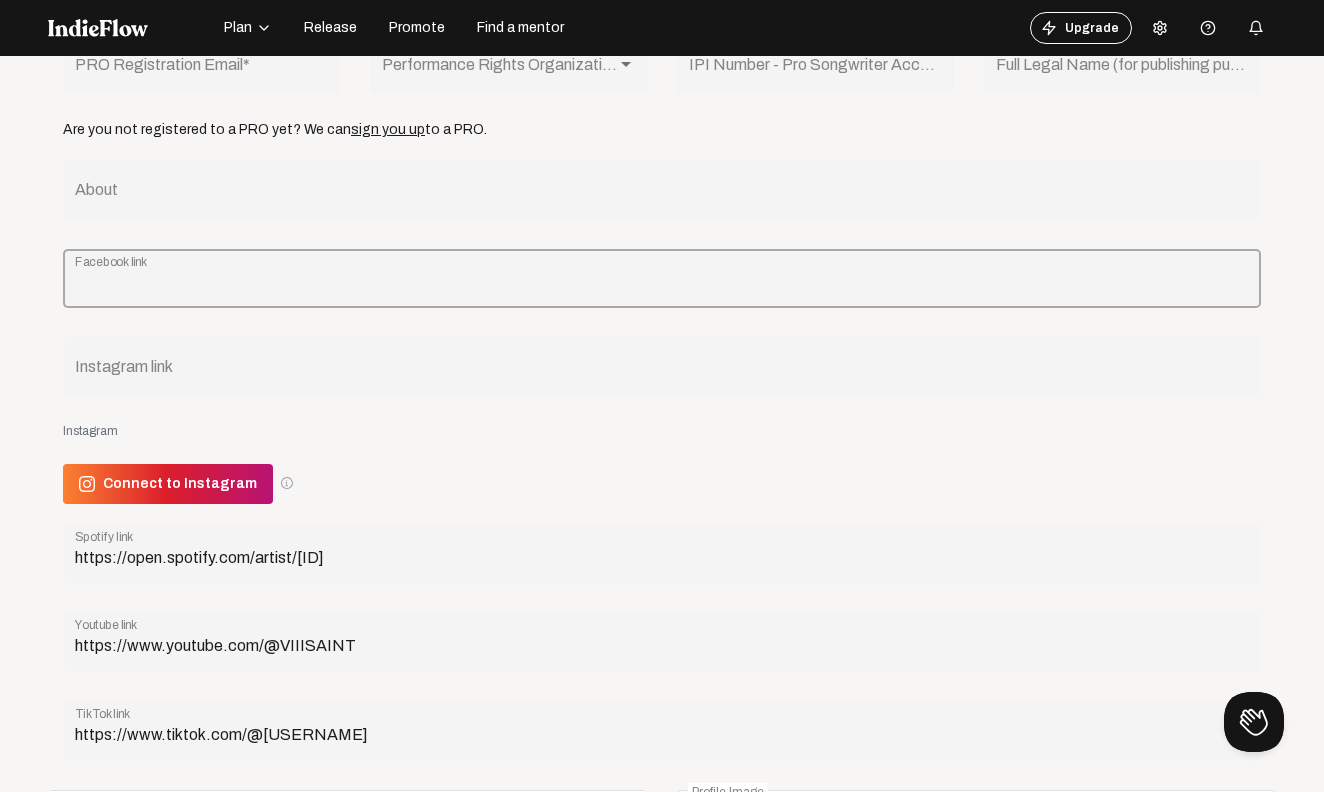 click on "Instagram link" at bounding box center (662, 371) 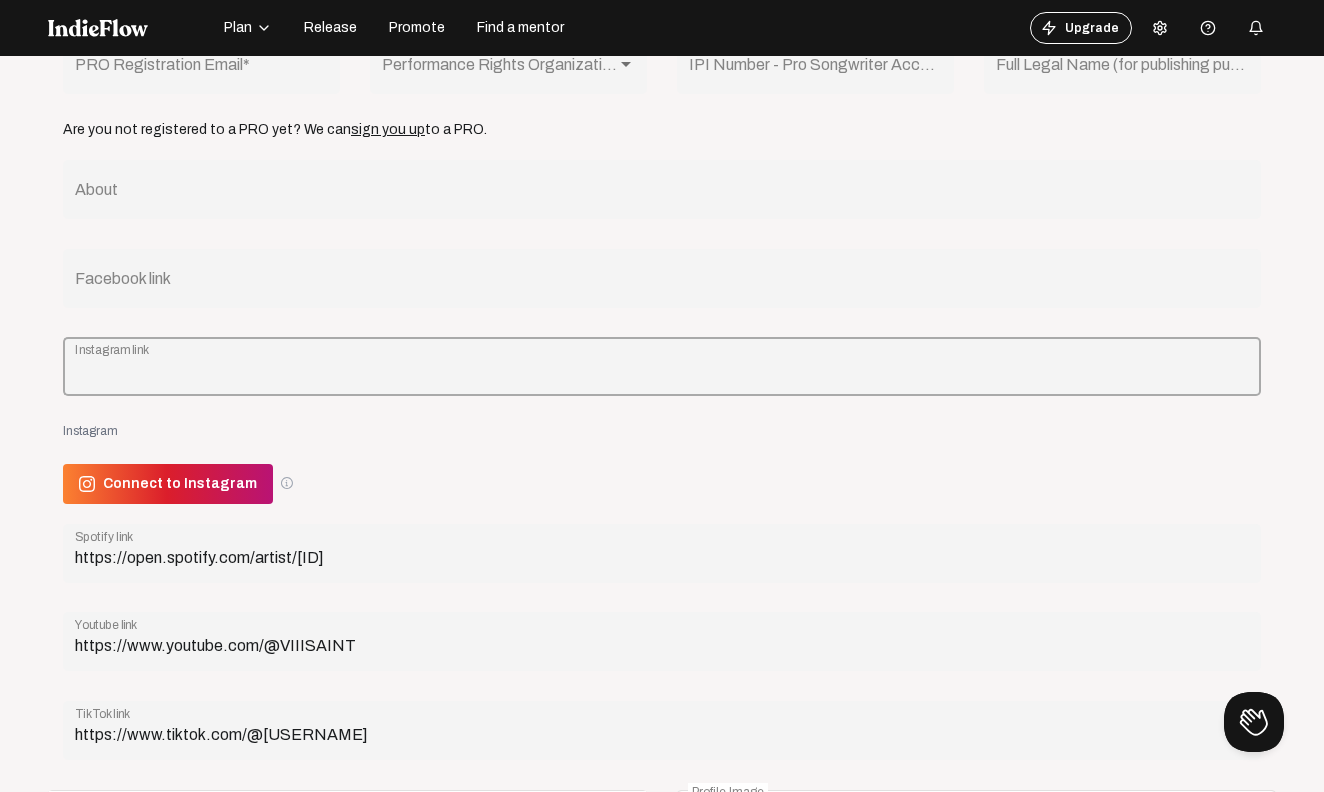 paste on "https://www.instagram.com/[USERNAME]/" 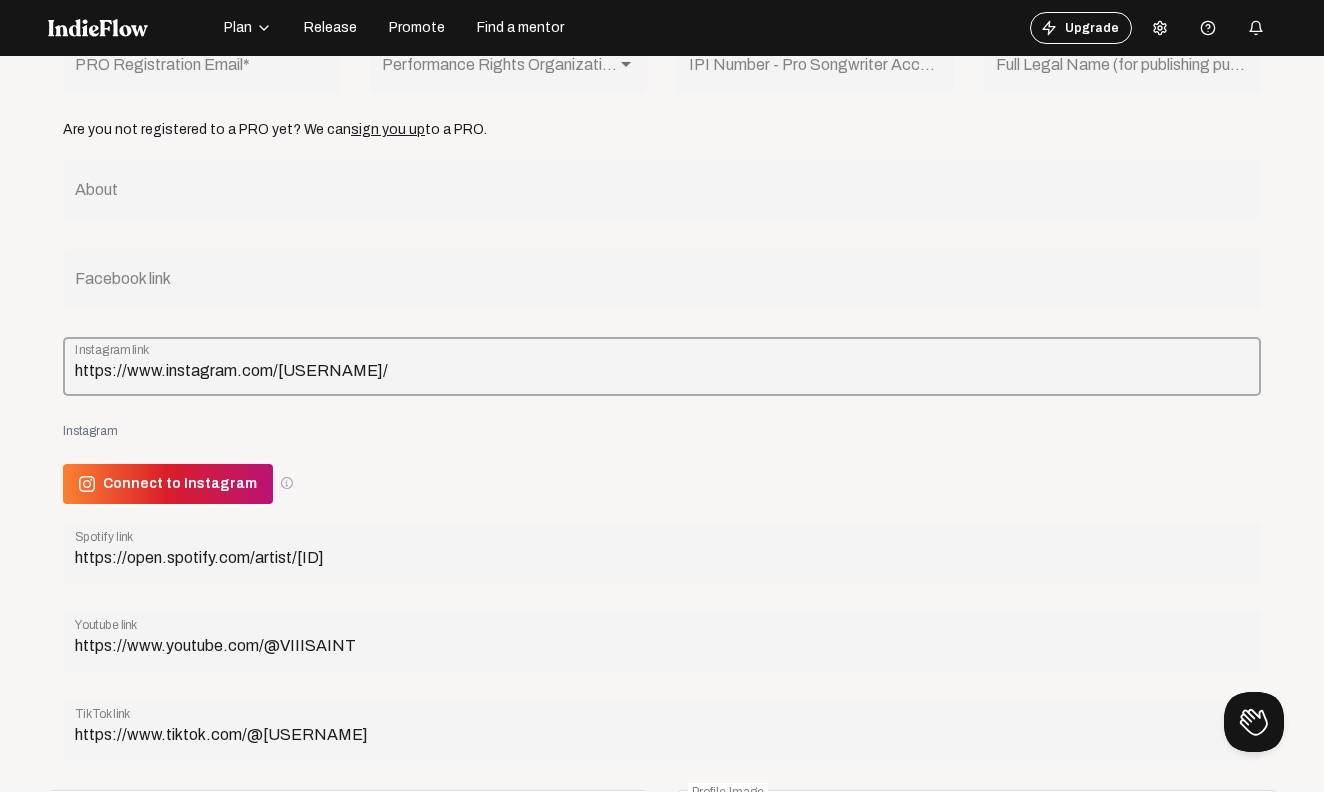 type on "https://www.instagram.com/[USERNAME]/" 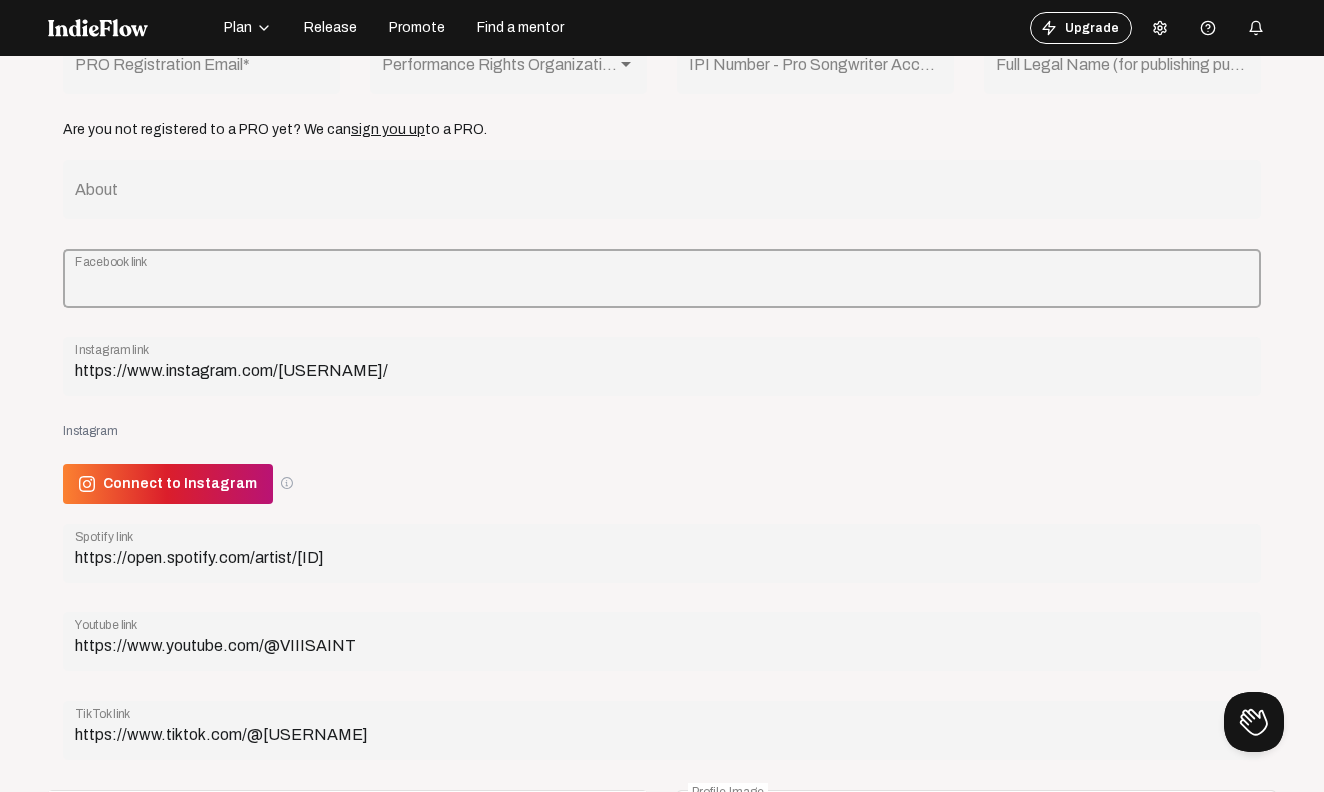 click on "Facebook link" at bounding box center [662, 283] 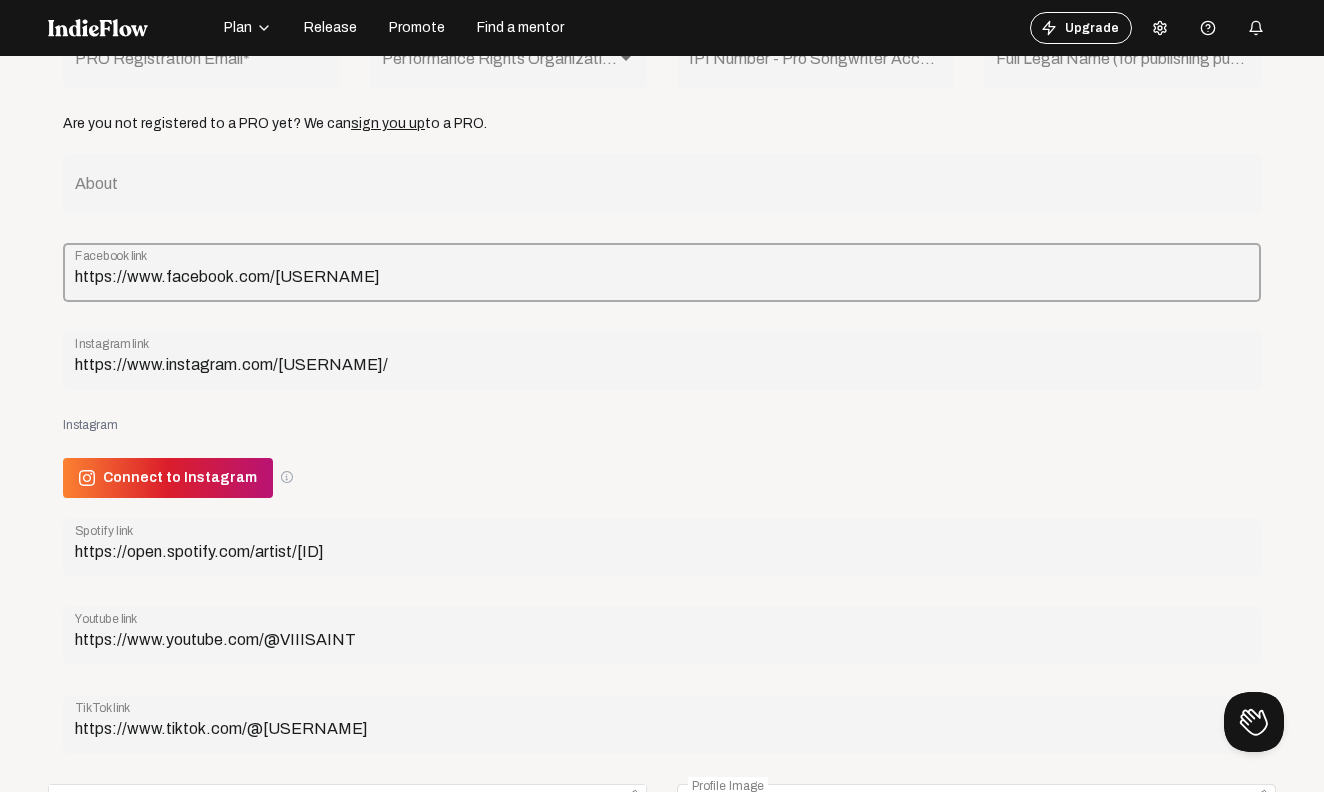 scroll, scrollTop: 0, scrollLeft: 0, axis: both 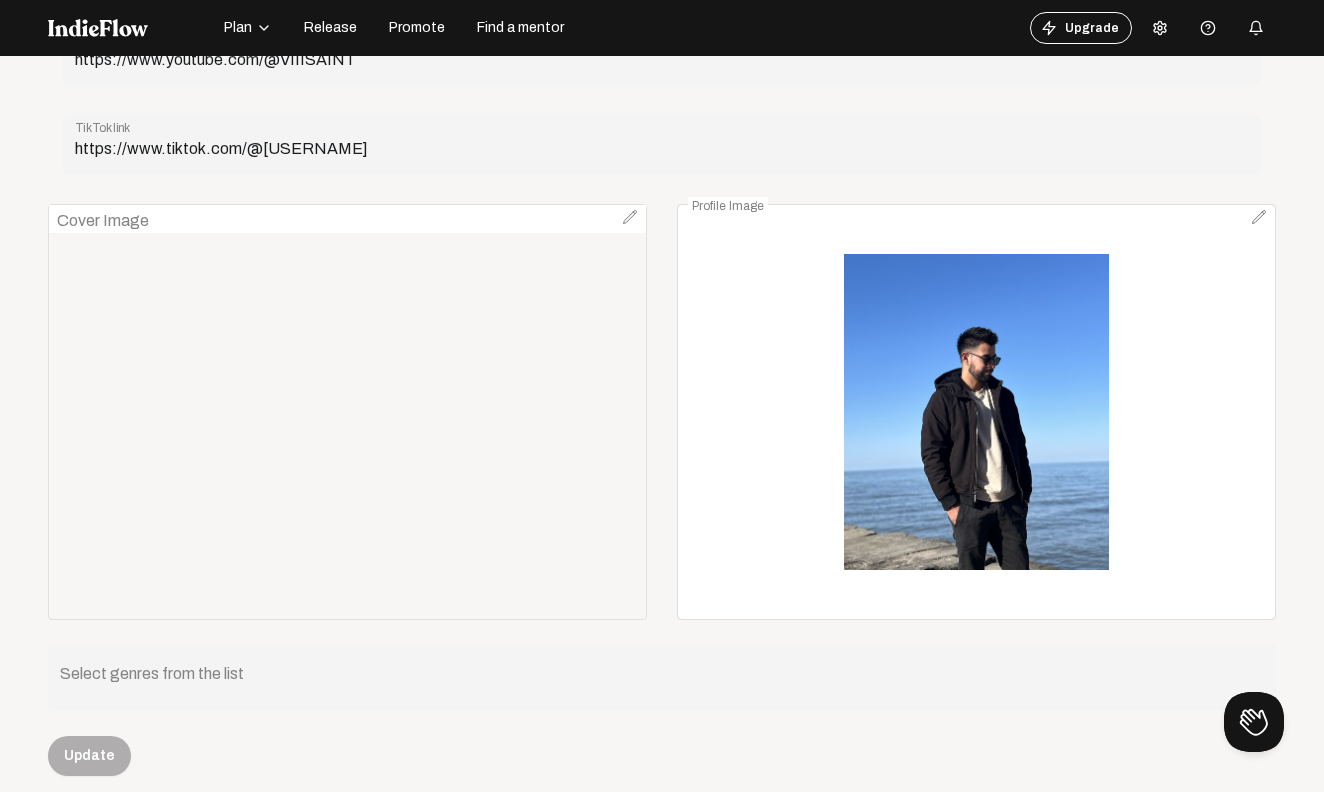 type on "https://www.facebook.com/[USERNAME]" 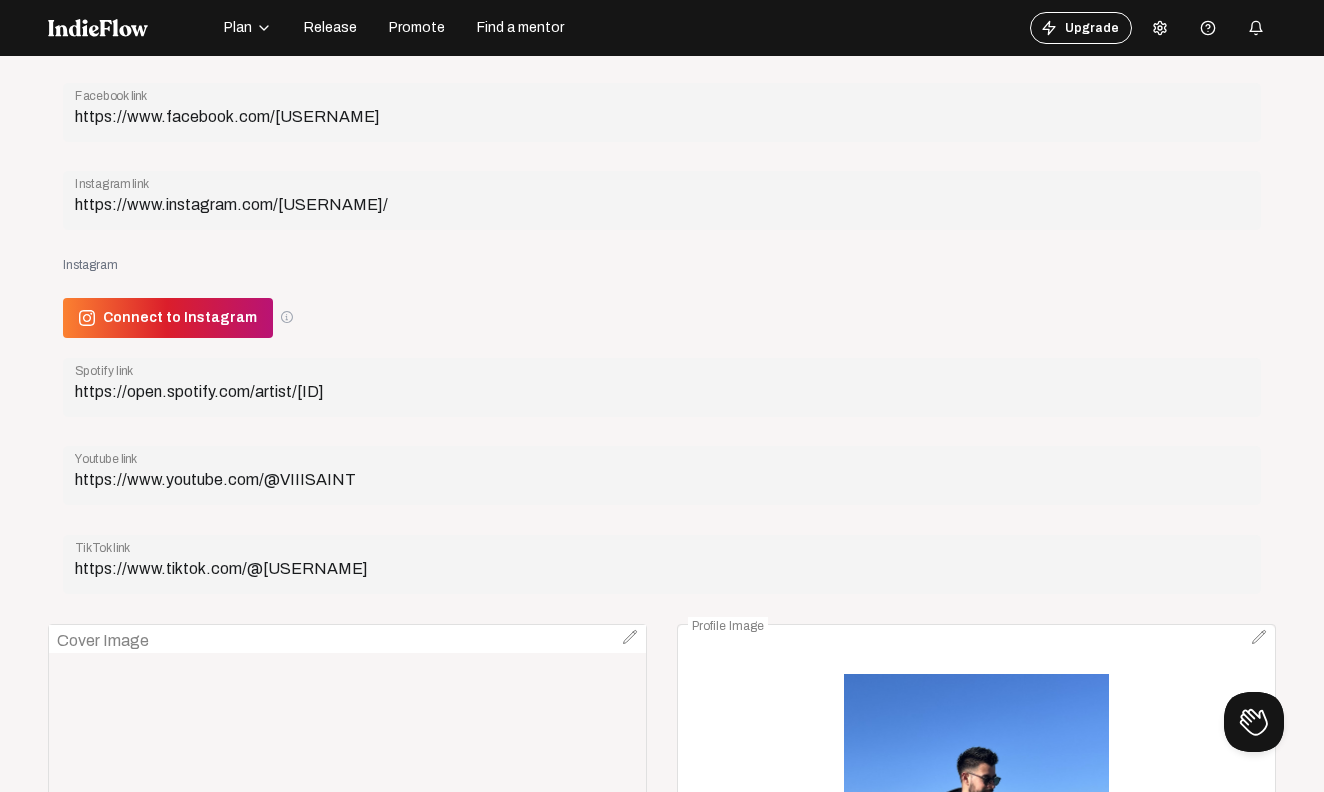 scroll, scrollTop: 131, scrollLeft: 0, axis: vertical 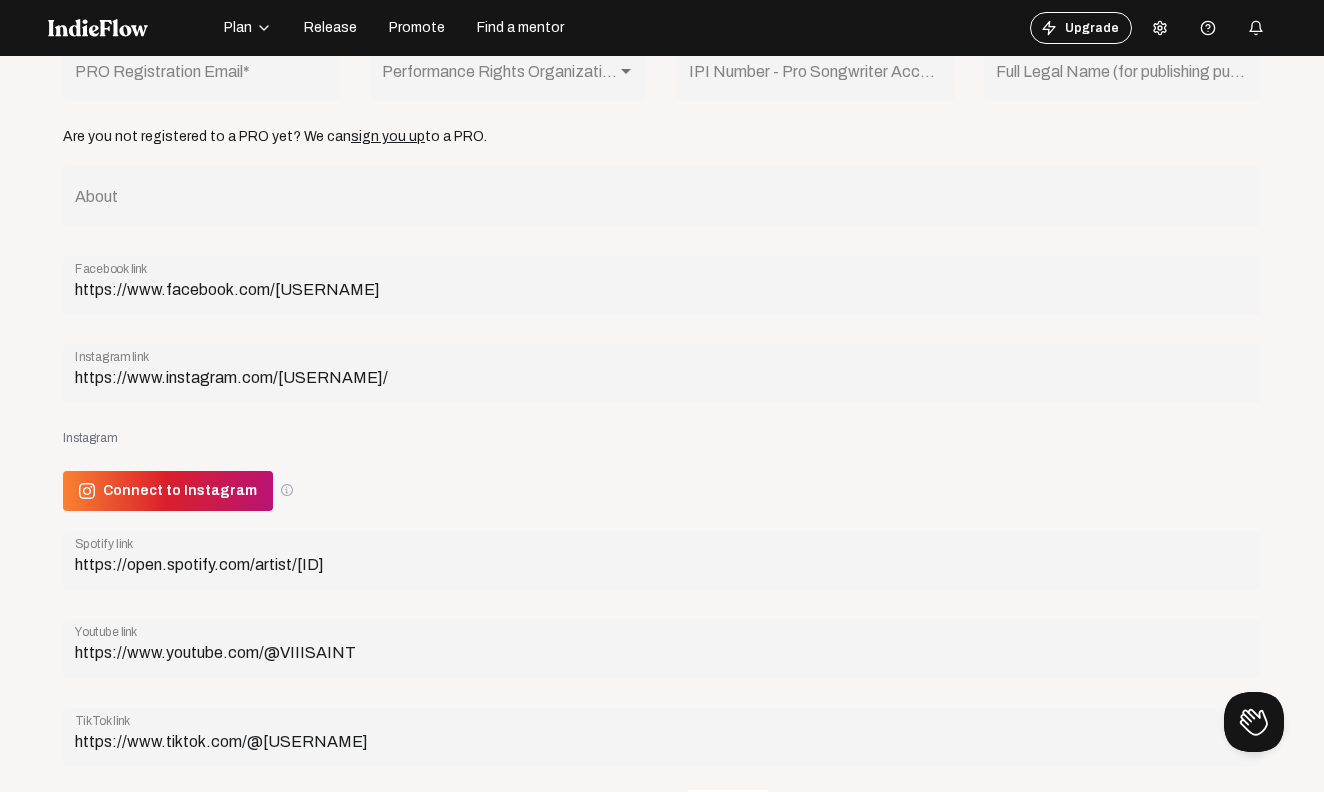 drag, startPoint x: 63, startPoint y: 134, endPoint x: 512, endPoint y: 145, distance: 449.13474 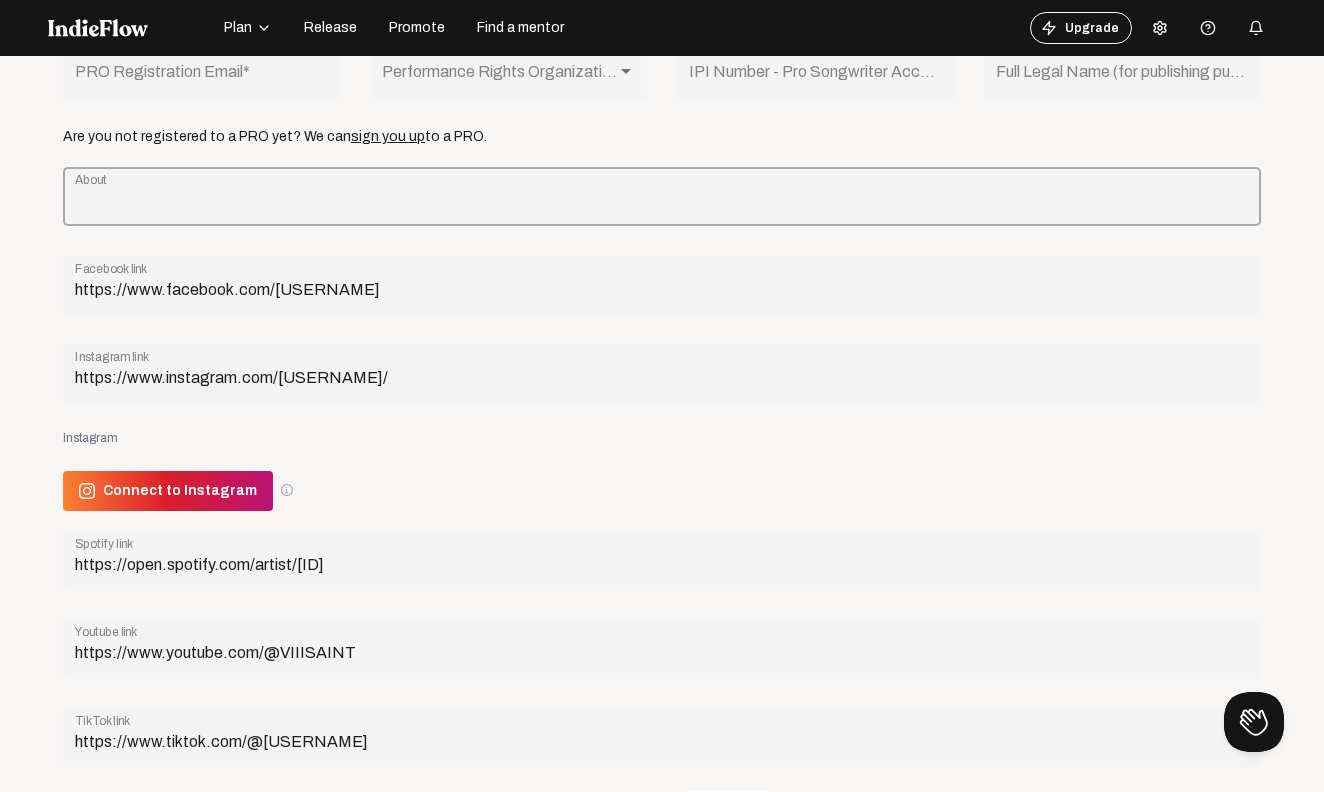 click on "About" at bounding box center [662, 201] 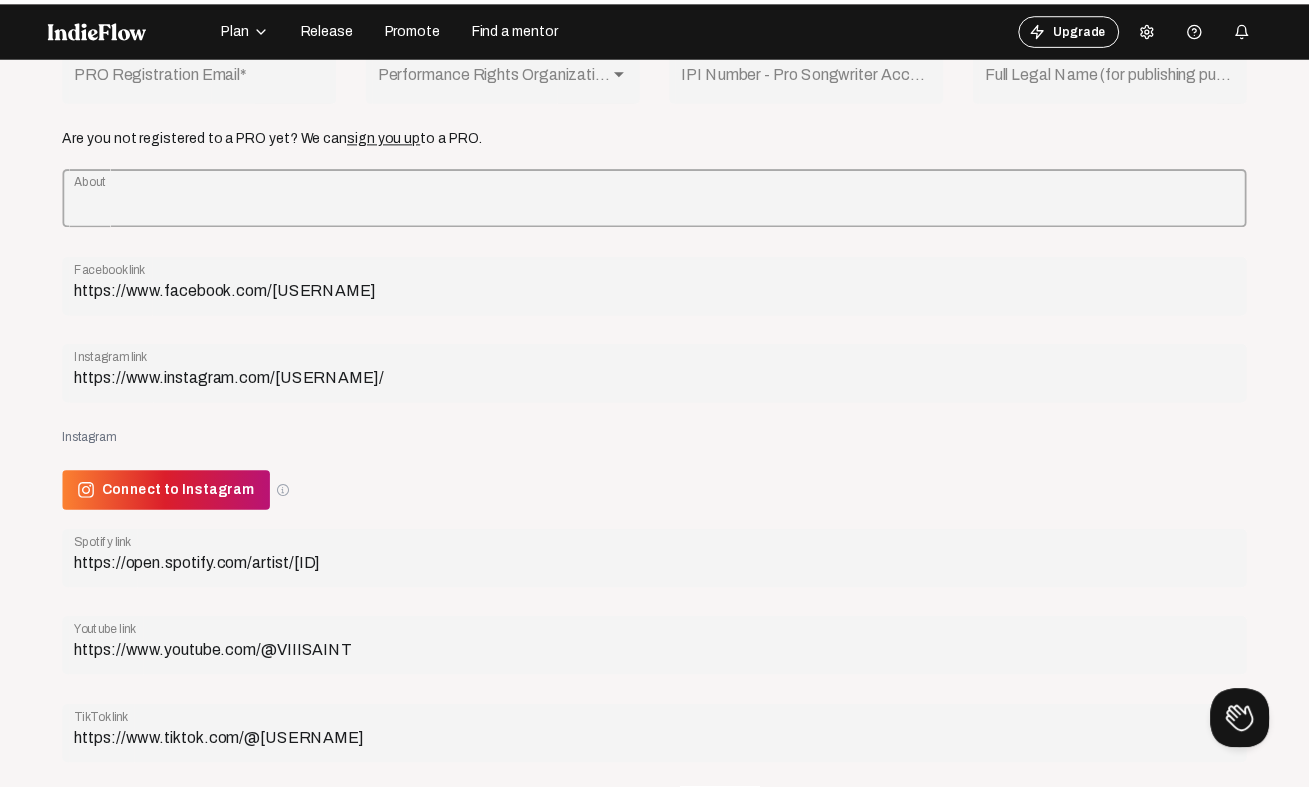 scroll, scrollTop: 728, scrollLeft: 0, axis: vertical 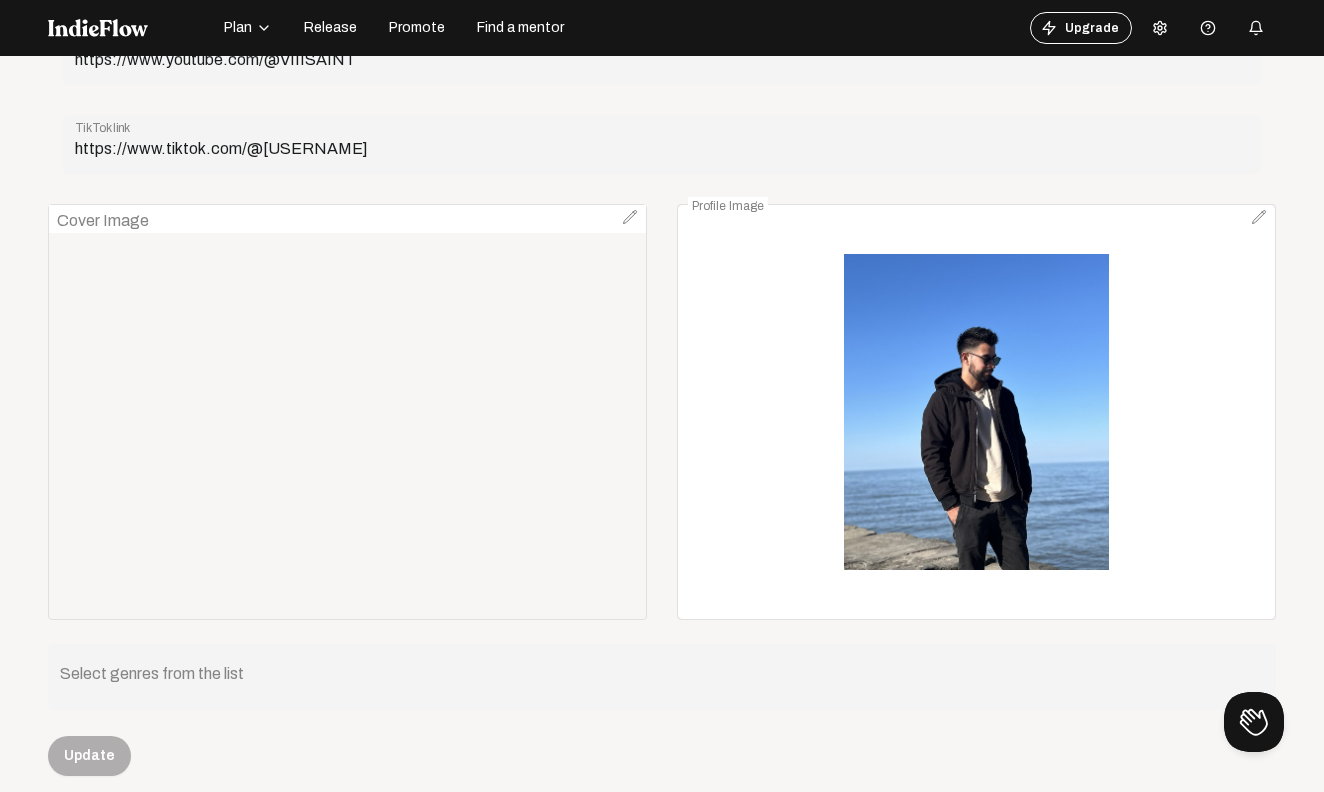 click 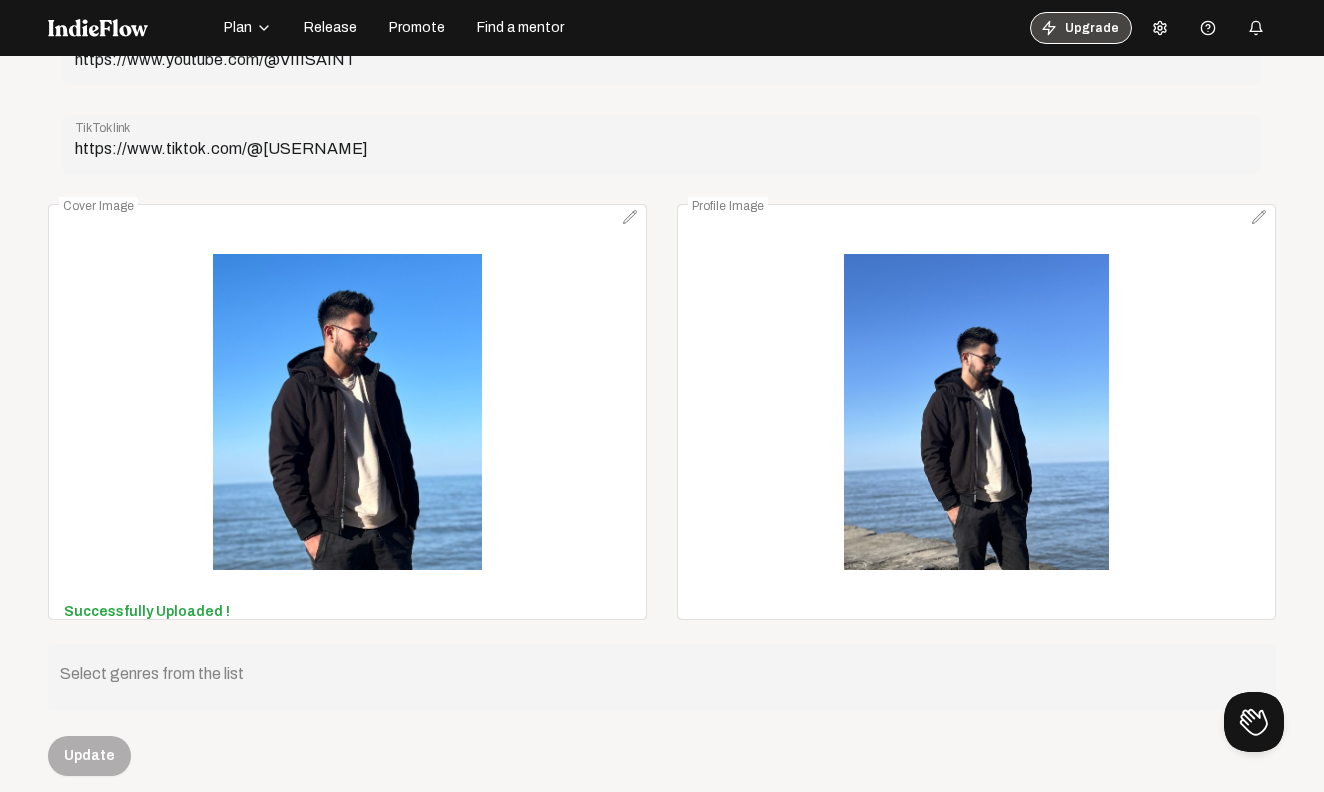 click on "Upgrade" at bounding box center (1081, 28) 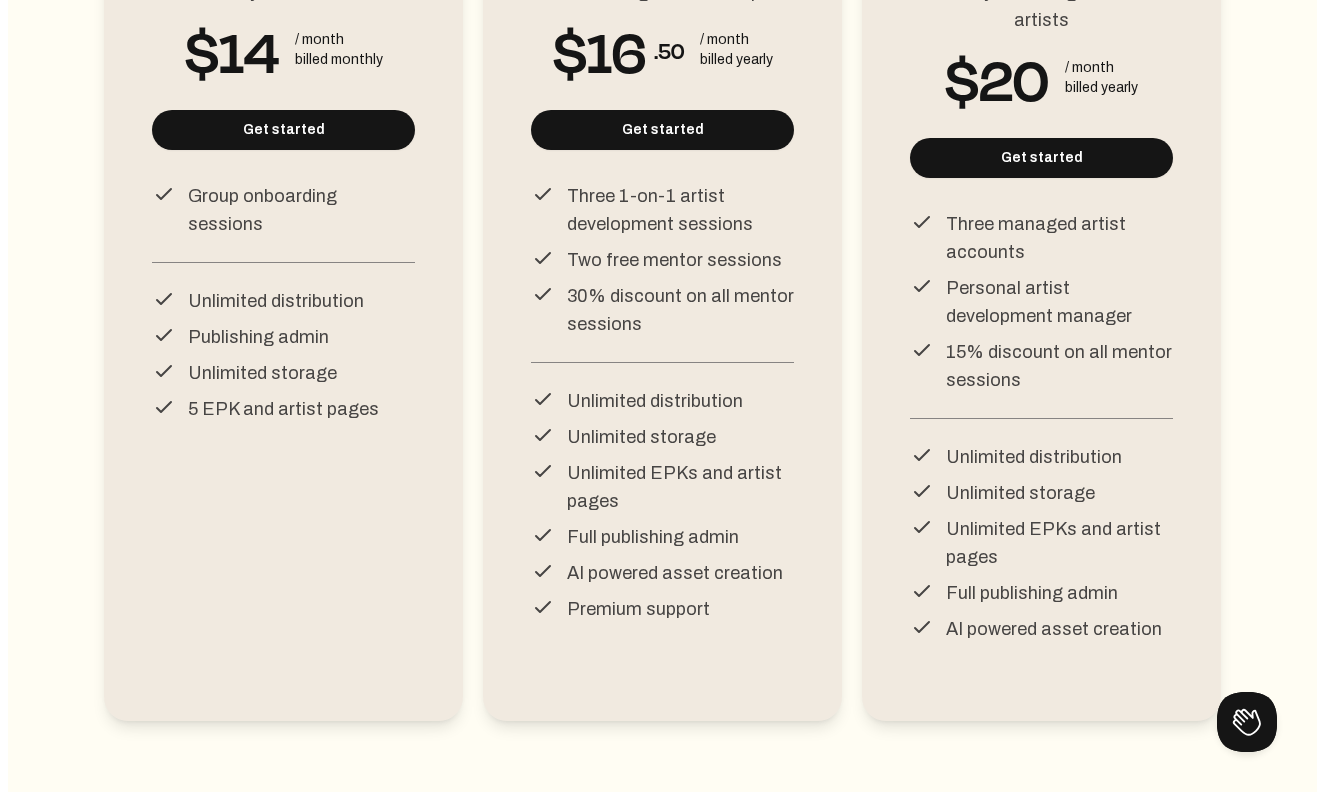 scroll, scrollTop: 0, scrollLeft: 0, axis: both 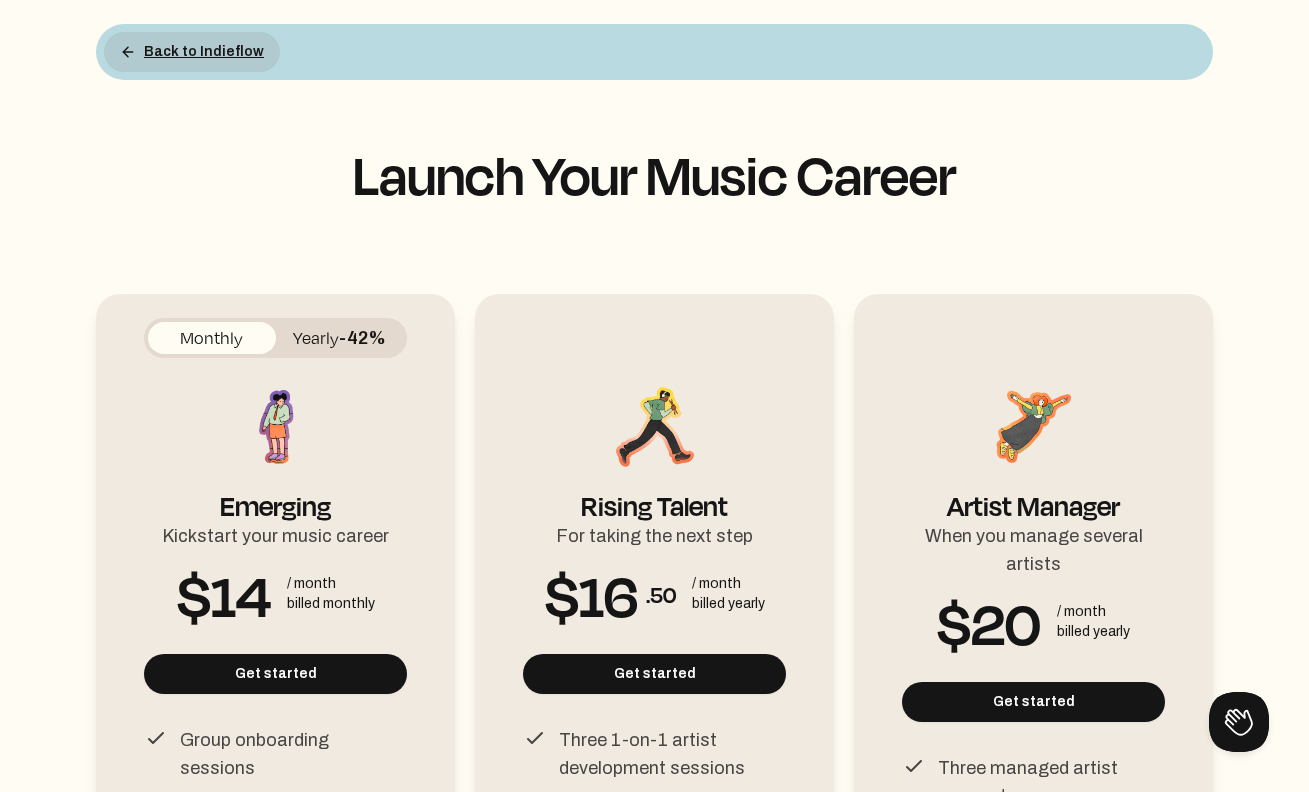 click on "Back to Indieflow" 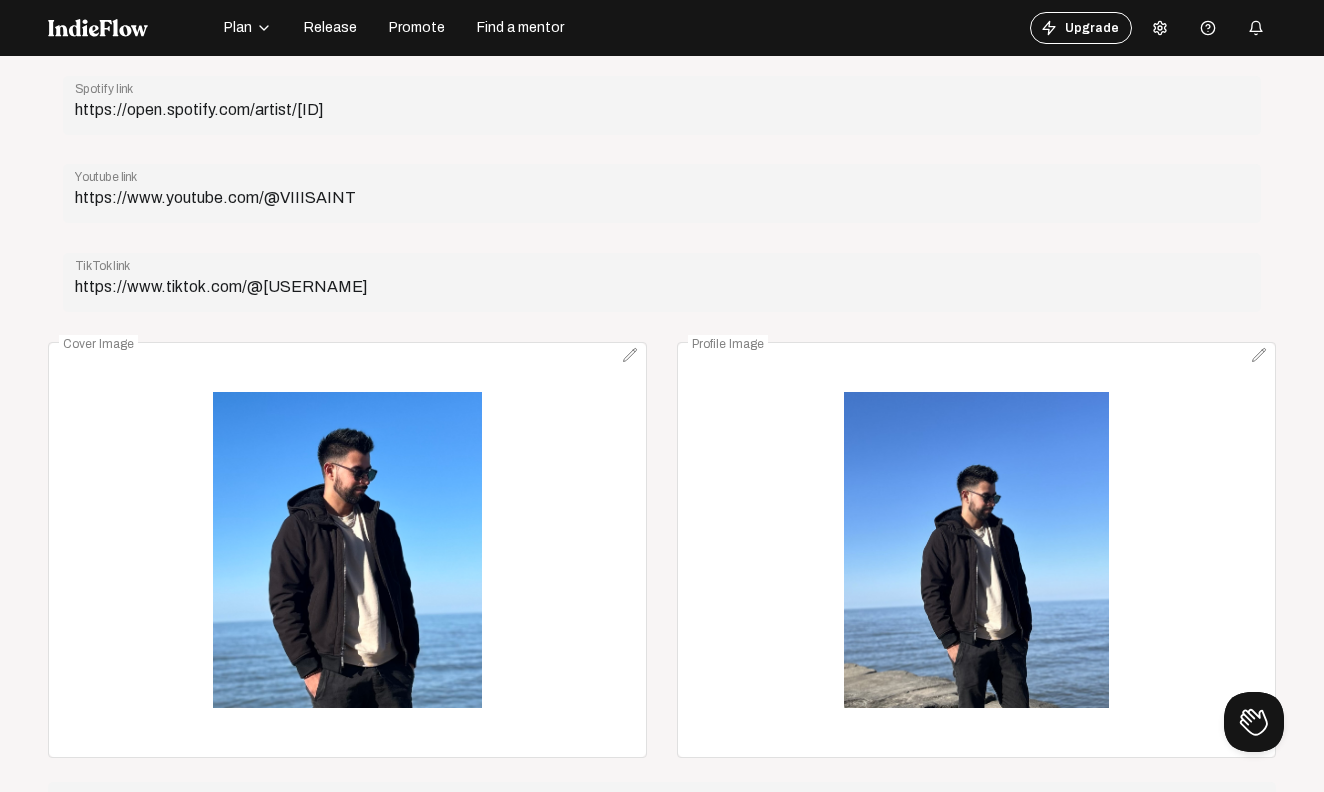 scroll, scrollTop: 728, scrollLeft: 0, axis: vertical 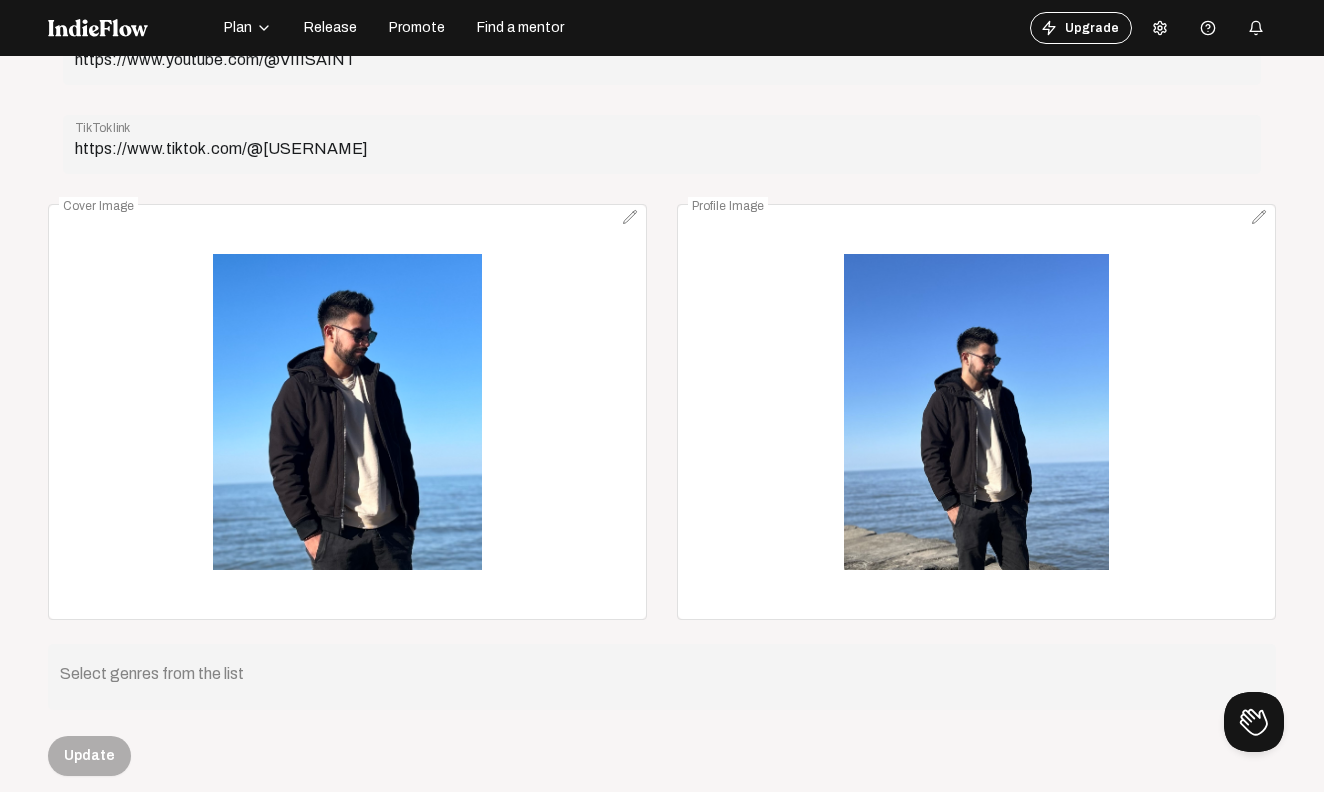 click 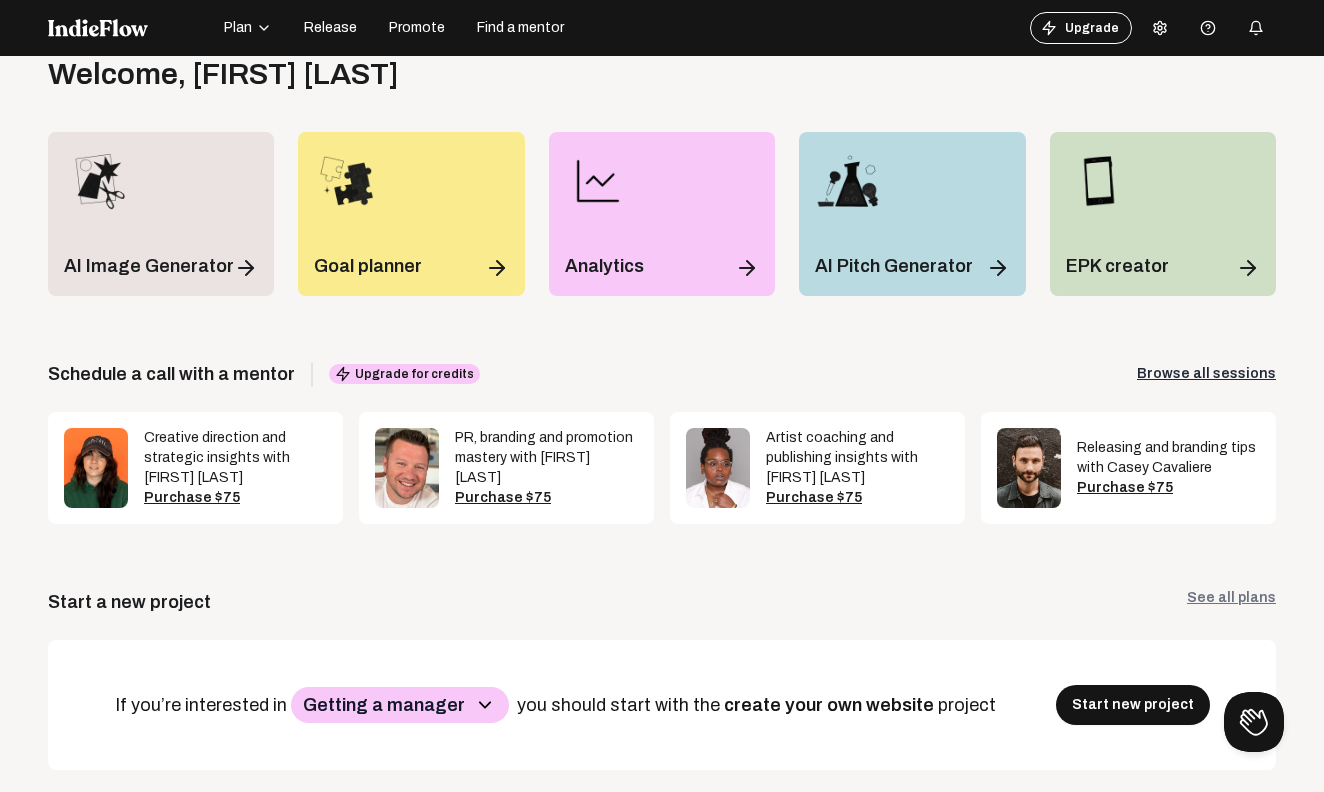 scroll, scrollTop: 641, scrollLeft: 0, axis: vertical 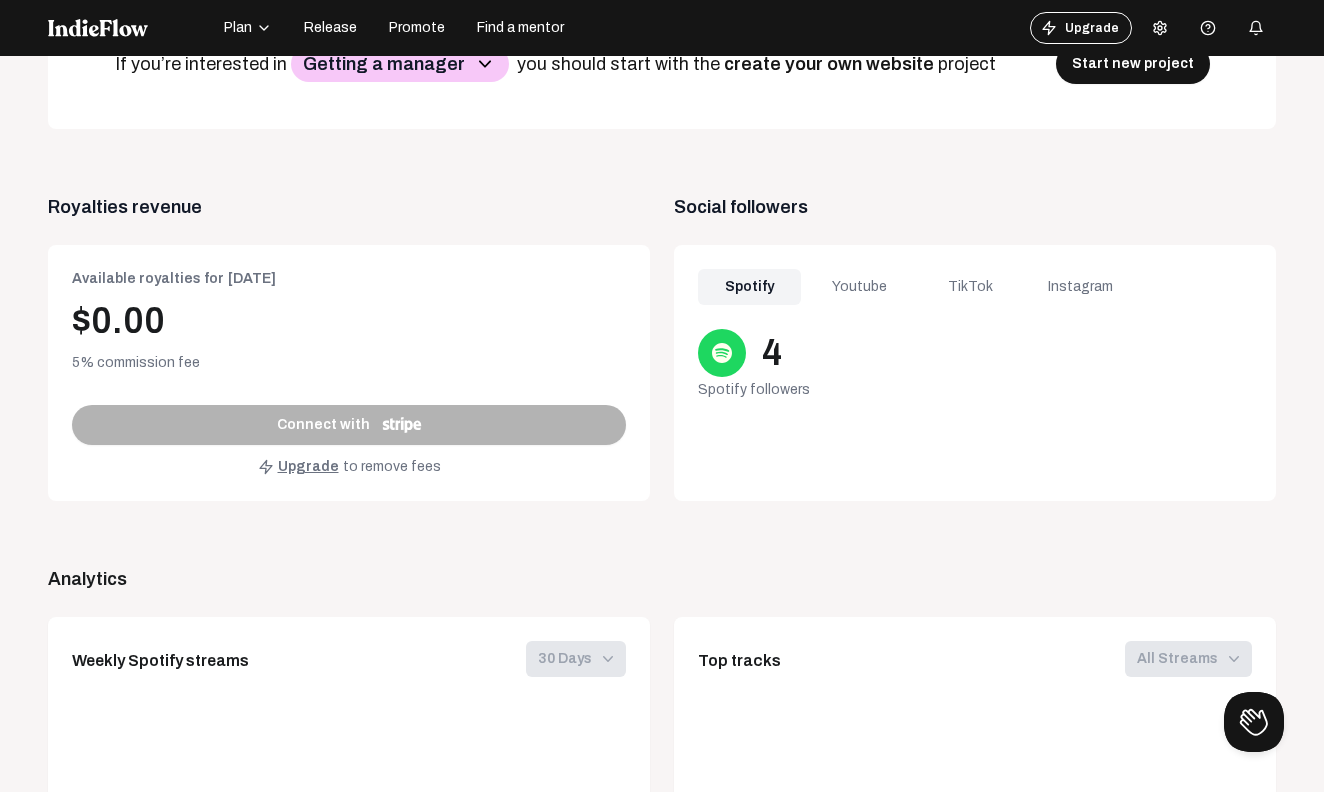 click on "Youtube" 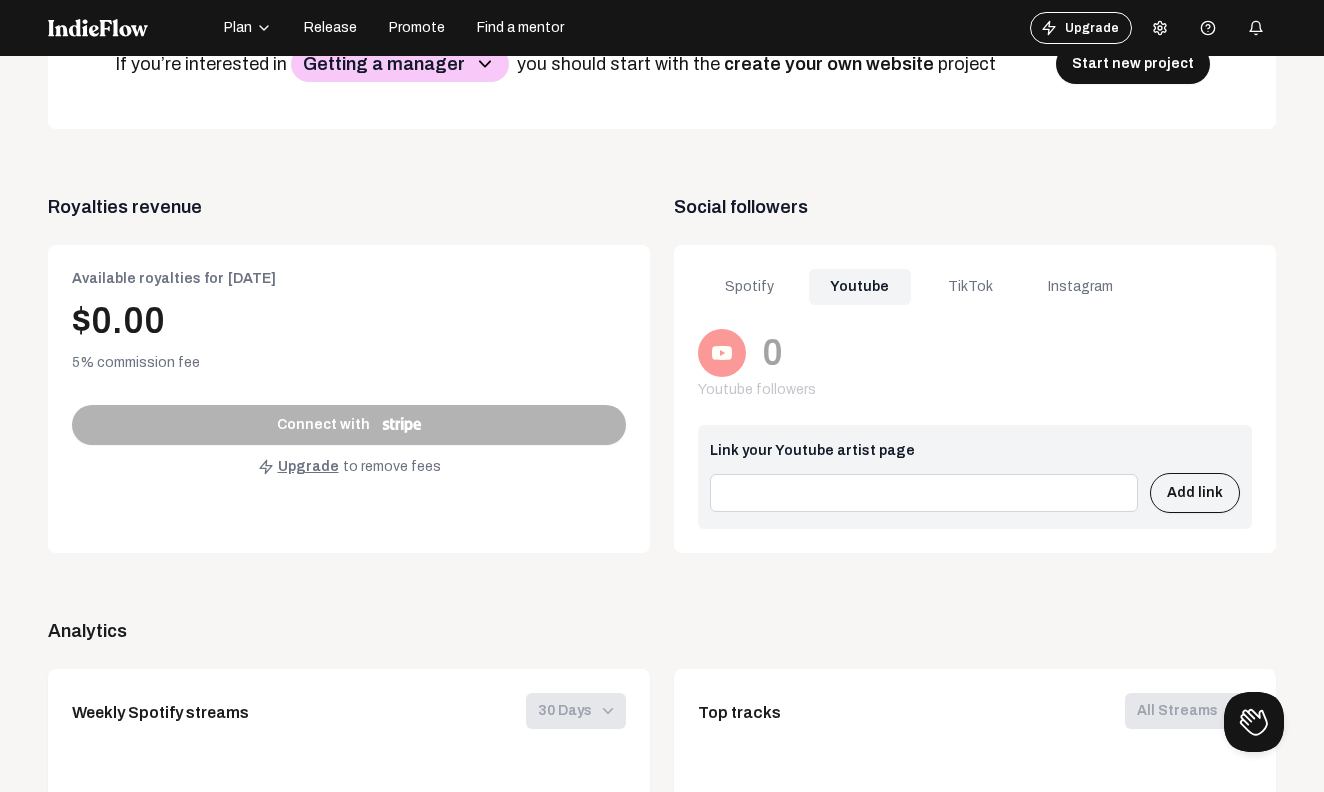 click on "TikTok" 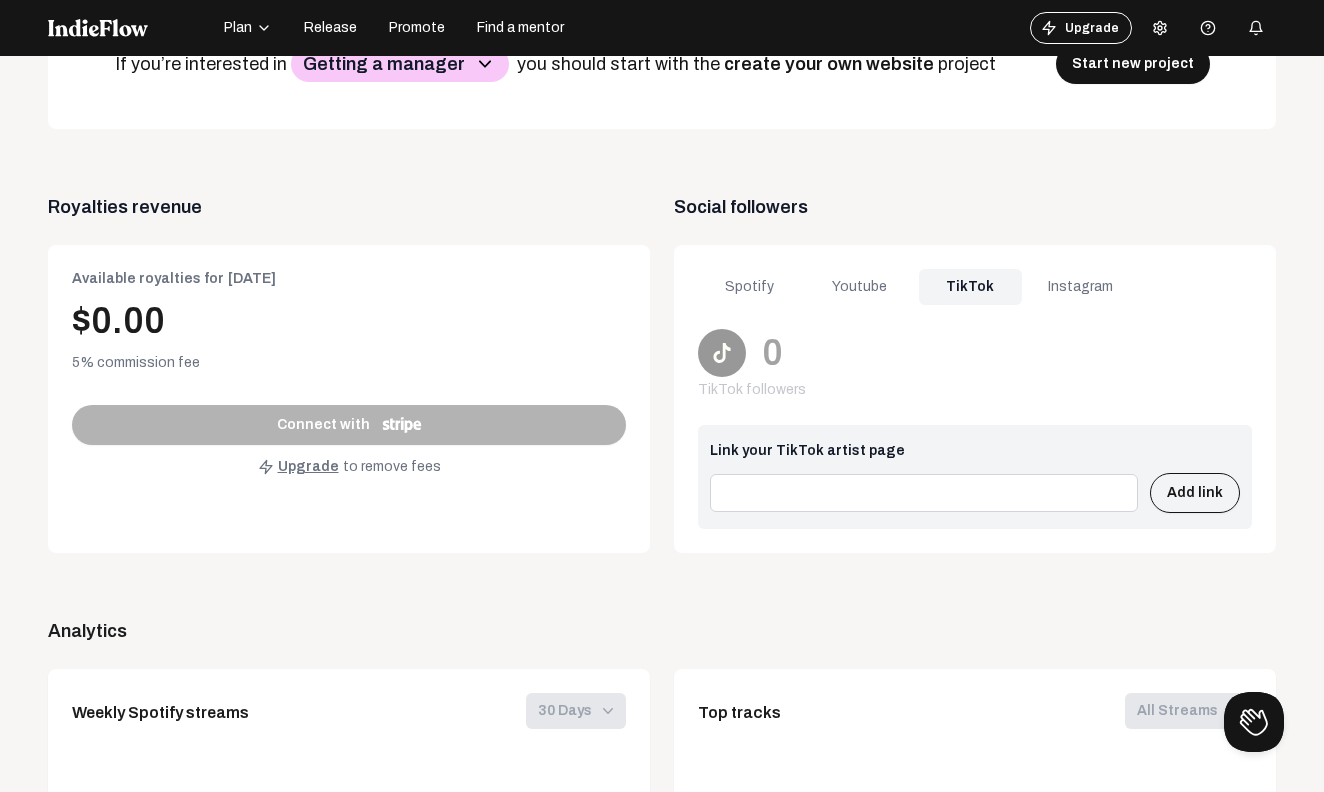 click on "Instagram" 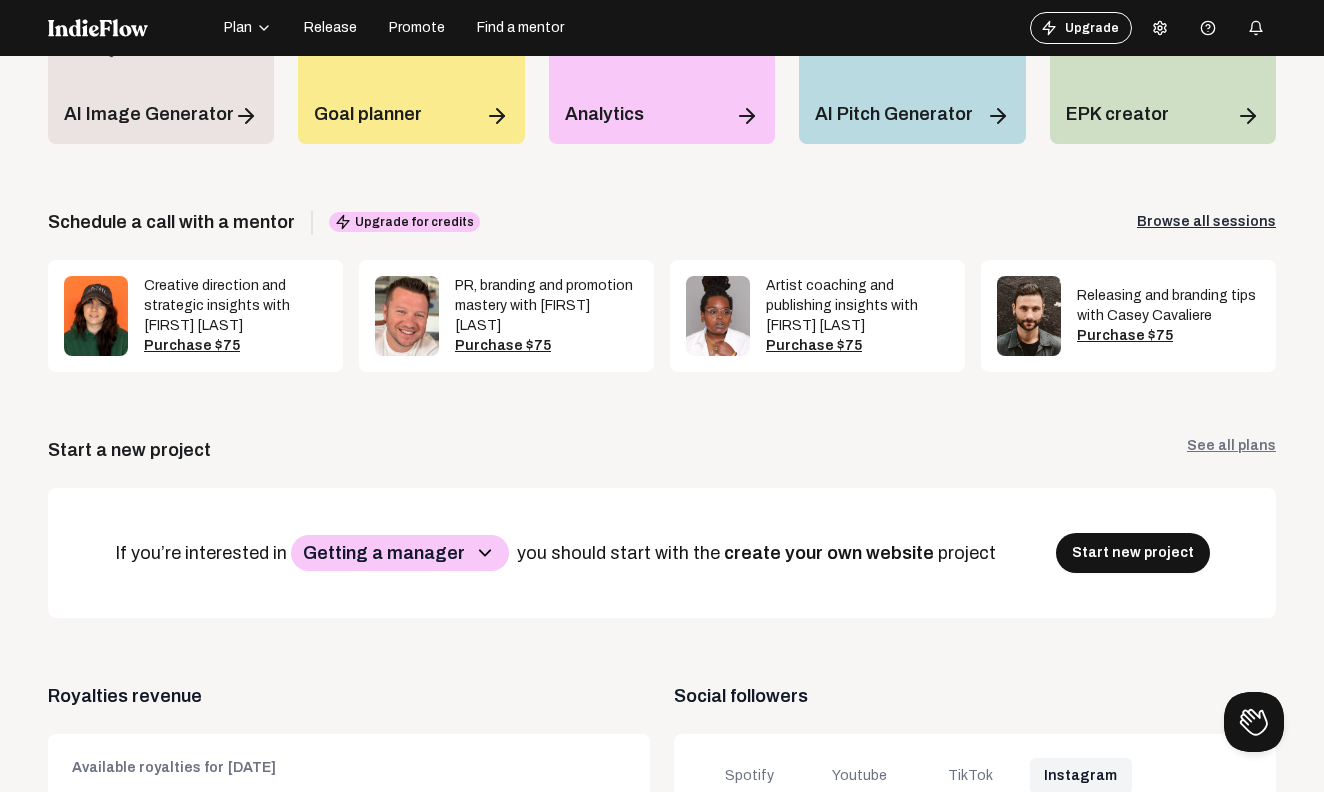 scroll, scrollTop: 0, scrollLeft: 0, axis: both 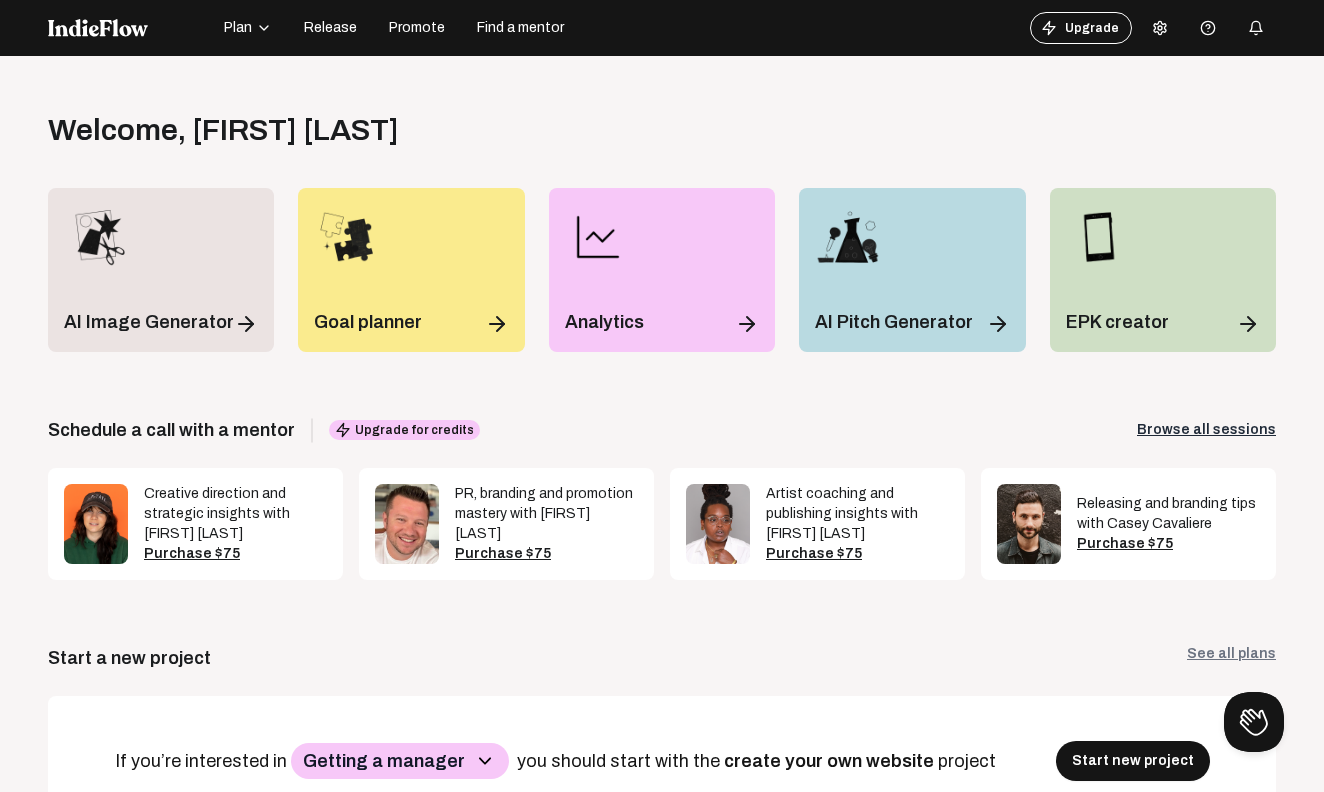 click at bounding box center (1160, 28) 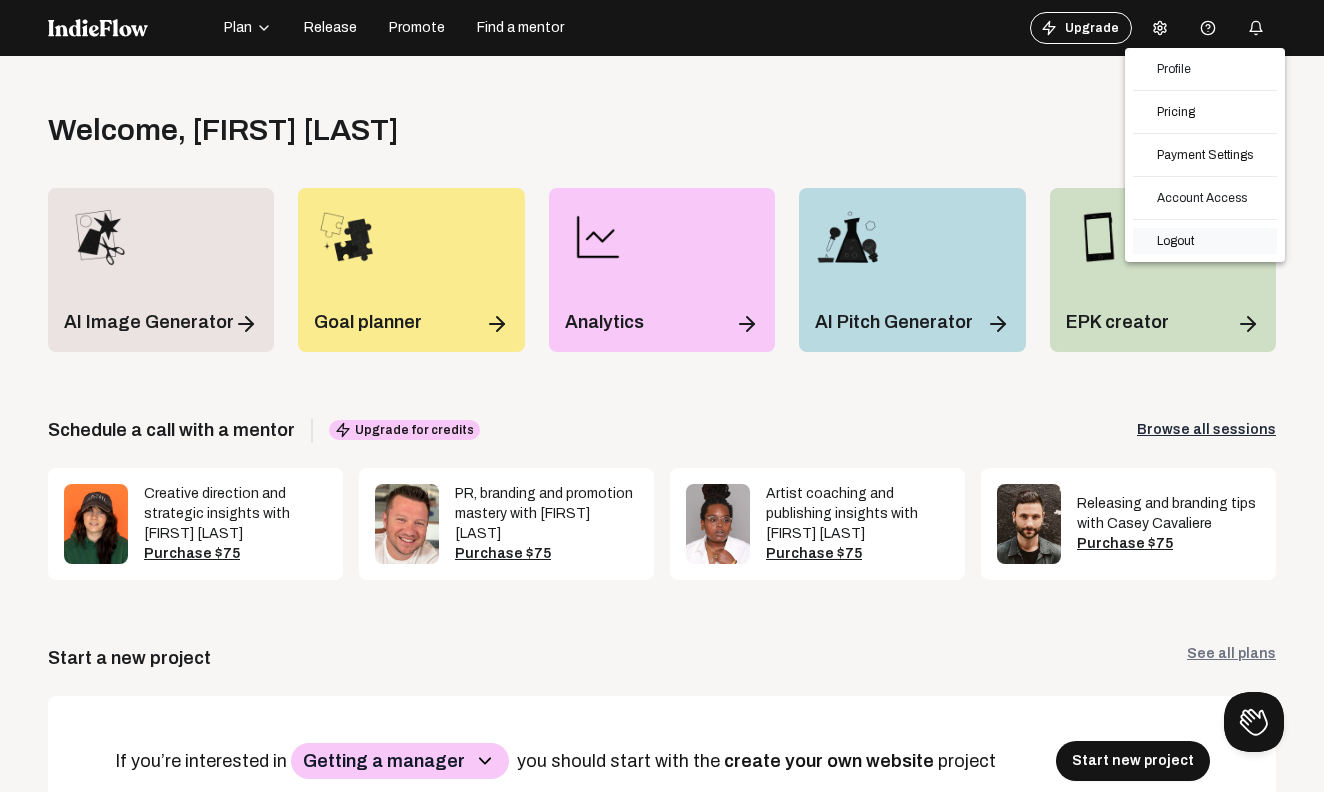 click on "Logout" at bounding box center (1205, 241) 